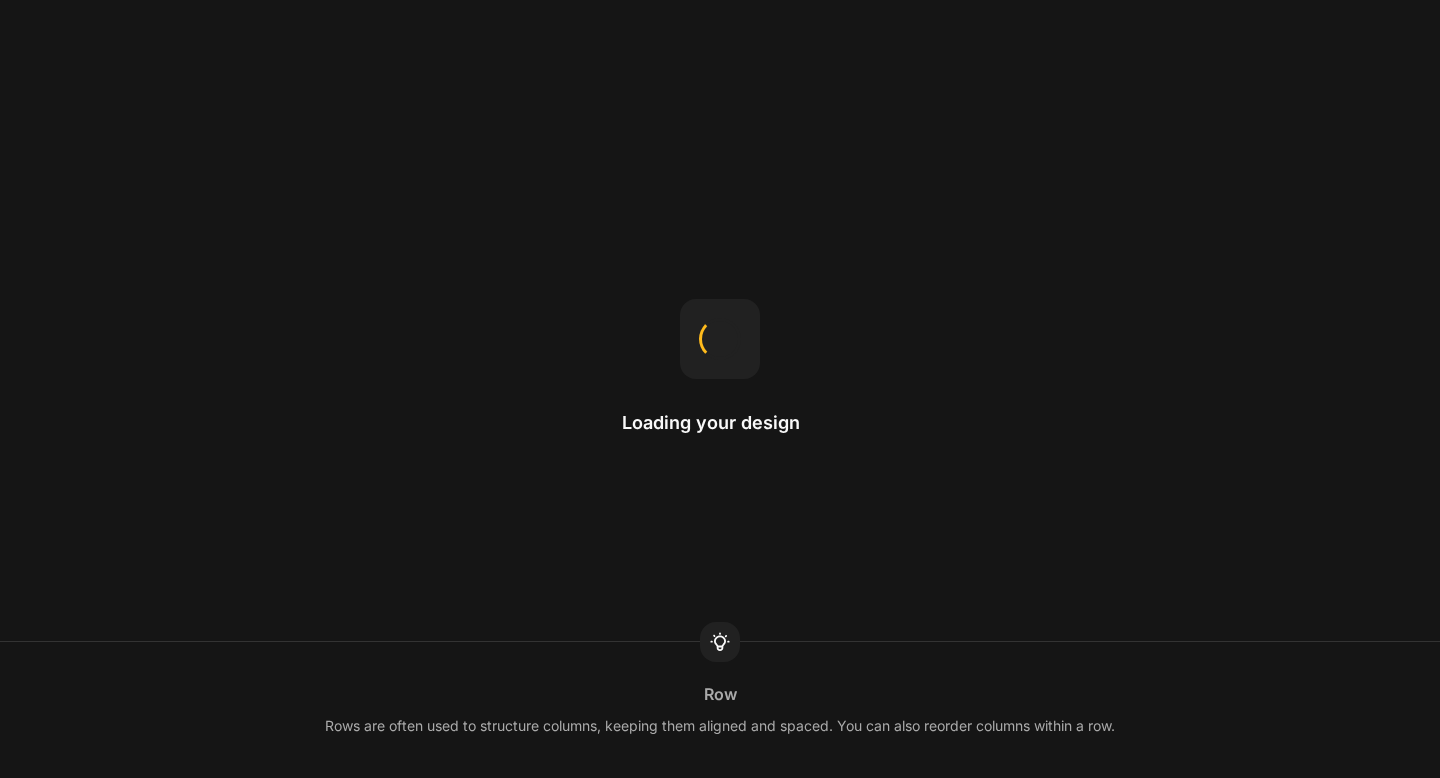 scroll, scrollTop: 0, scrollLeft: 0, axis: both 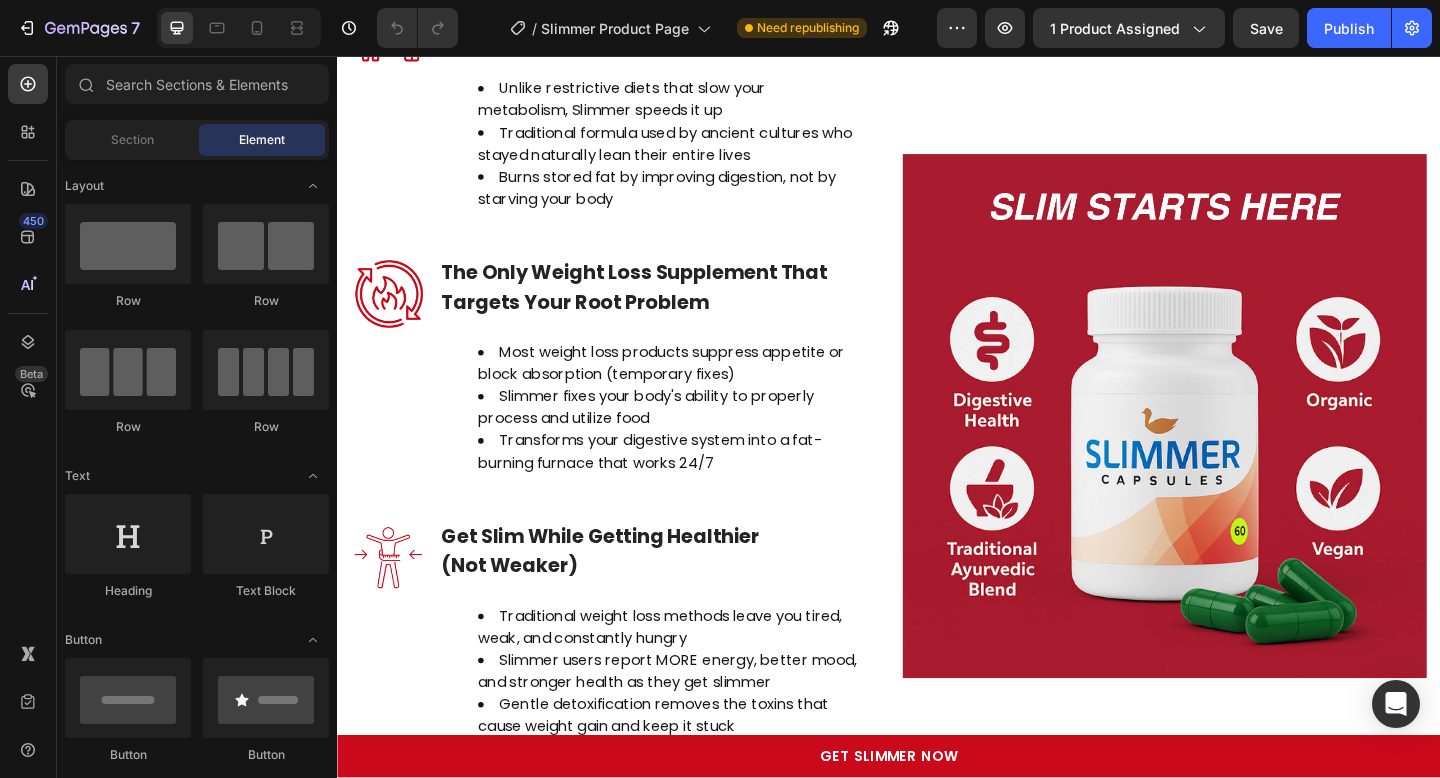 click on "Slimmer harnesses the power of ancient Ayurvedic wisdom with the proven Triphala formula plus Mustak root to naturally improve your digestive fire, boost energy, and support your body's natural cleansing process." at bounding box center (937, -109) 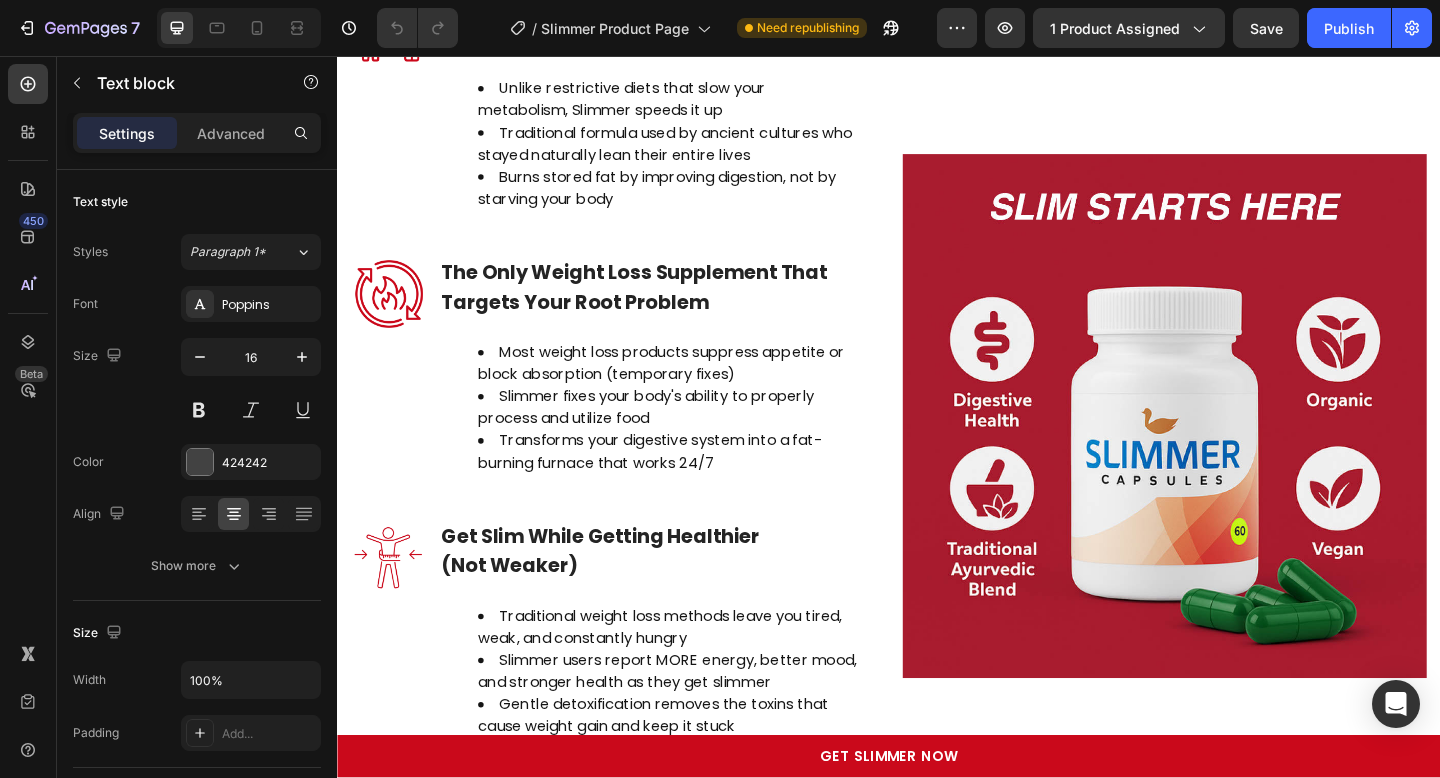click on "Slimmer harnesses the power of ancient Ayurvedic wisdom with the proven Triphala formula plus Mustak root to naturally improve your digestive fire, boost energy, and support your body's natural cleansing process." at bounding box center [937, -109] 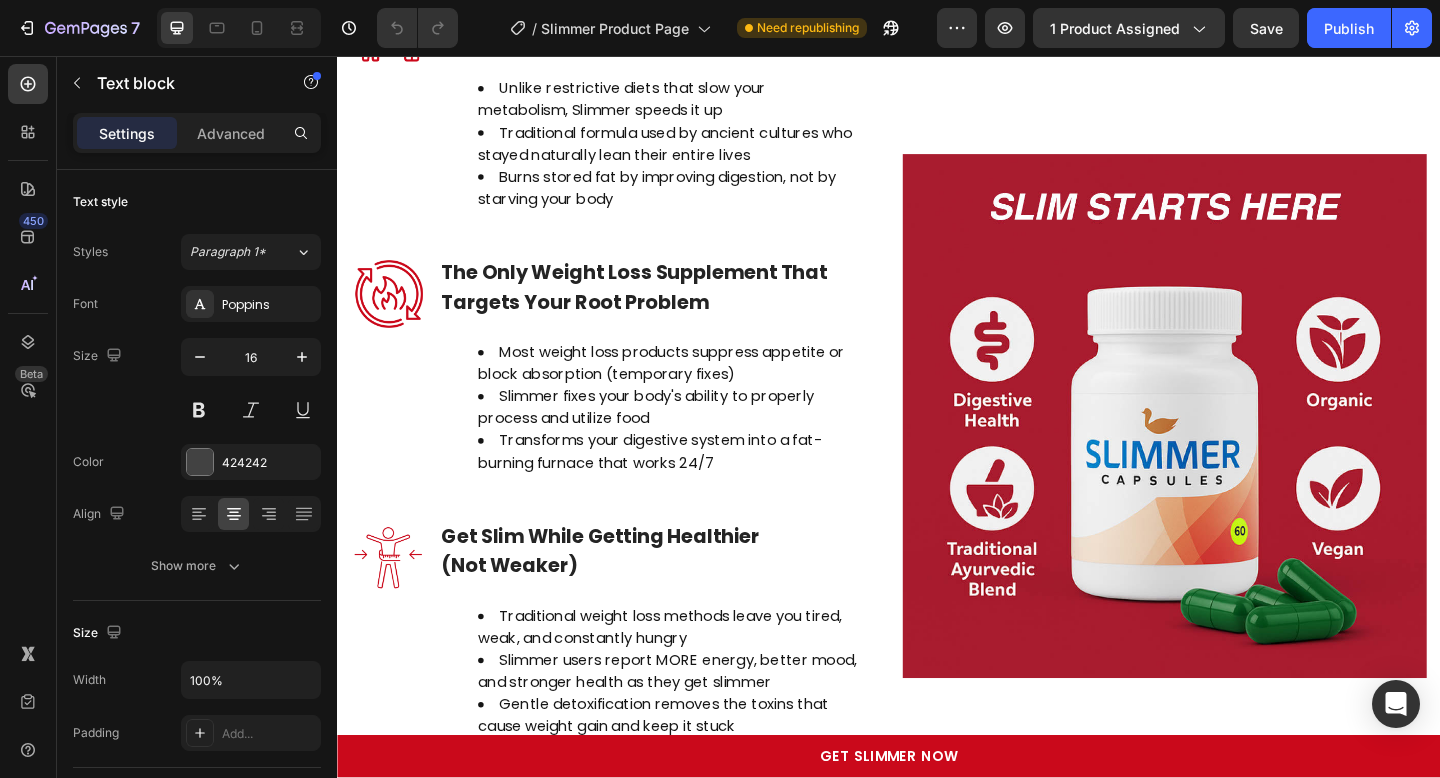 click on "Slimmer harnesses the power of ancient Ayurvedic wisdom with the proven Triphala formula plus Mustak root to naturally improve your digestive fire, boost energy, and support your body's natural cleansing process." at bounding box center [937, -109] 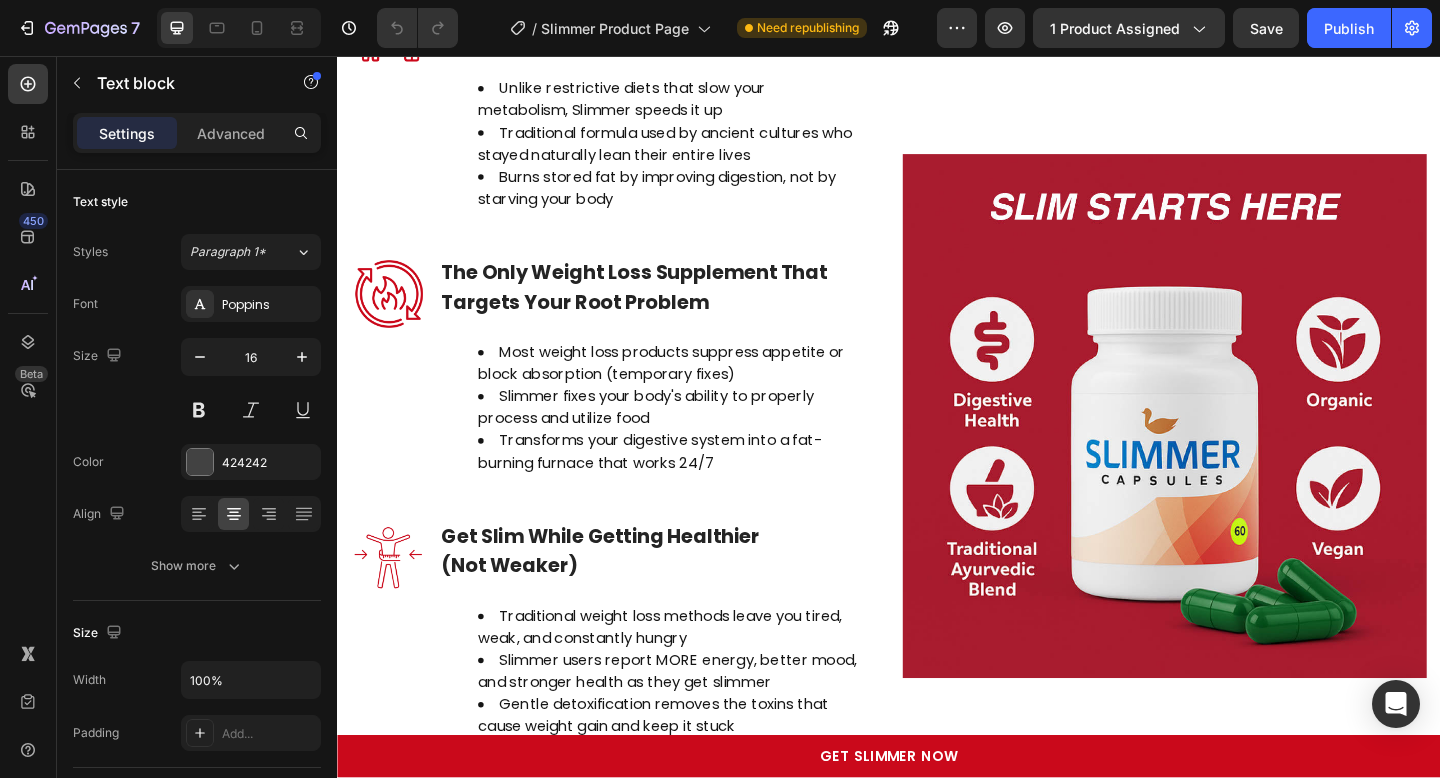 click on "Slimmer harnesses the power of ancient Ayurvedic wisdom with the proven Triphala formula plus Mustak root to naturally improve your digestive fire, boost energy, and support your body's natural cleansing process." at bounding box center [937, -109] 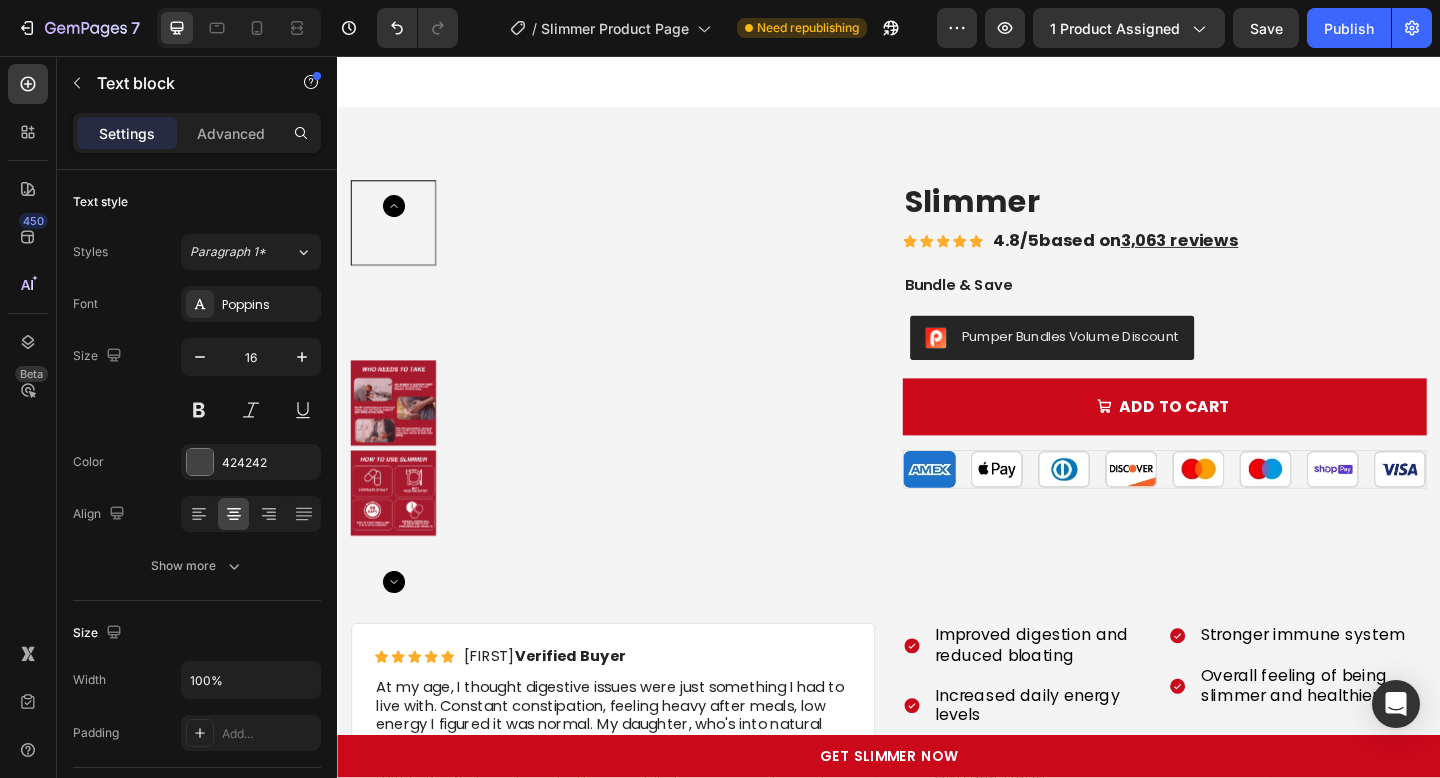 scroll, scrollTop: 4261, scrollLeft: 0, axis: vertical 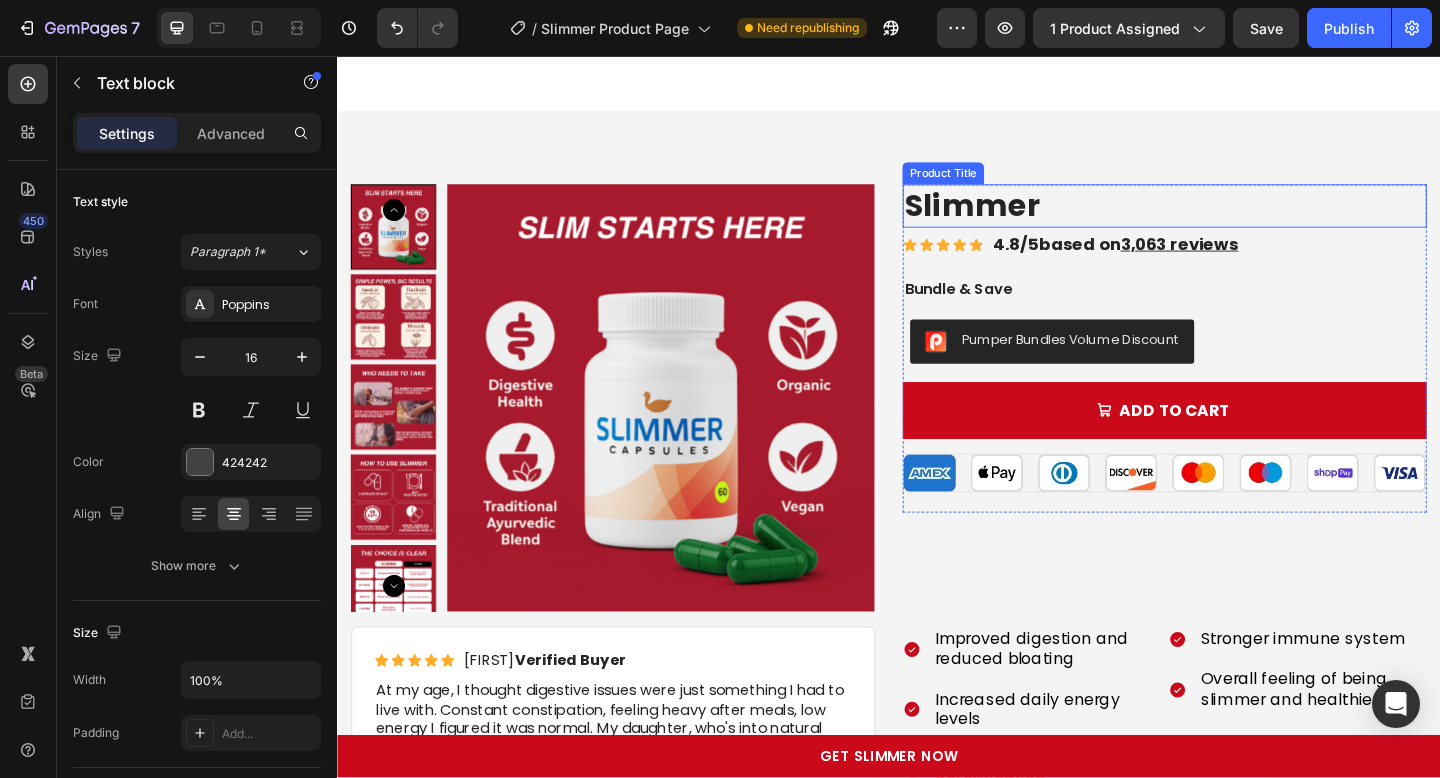 click on "Slimmer" at bounding box center [1237, 219] 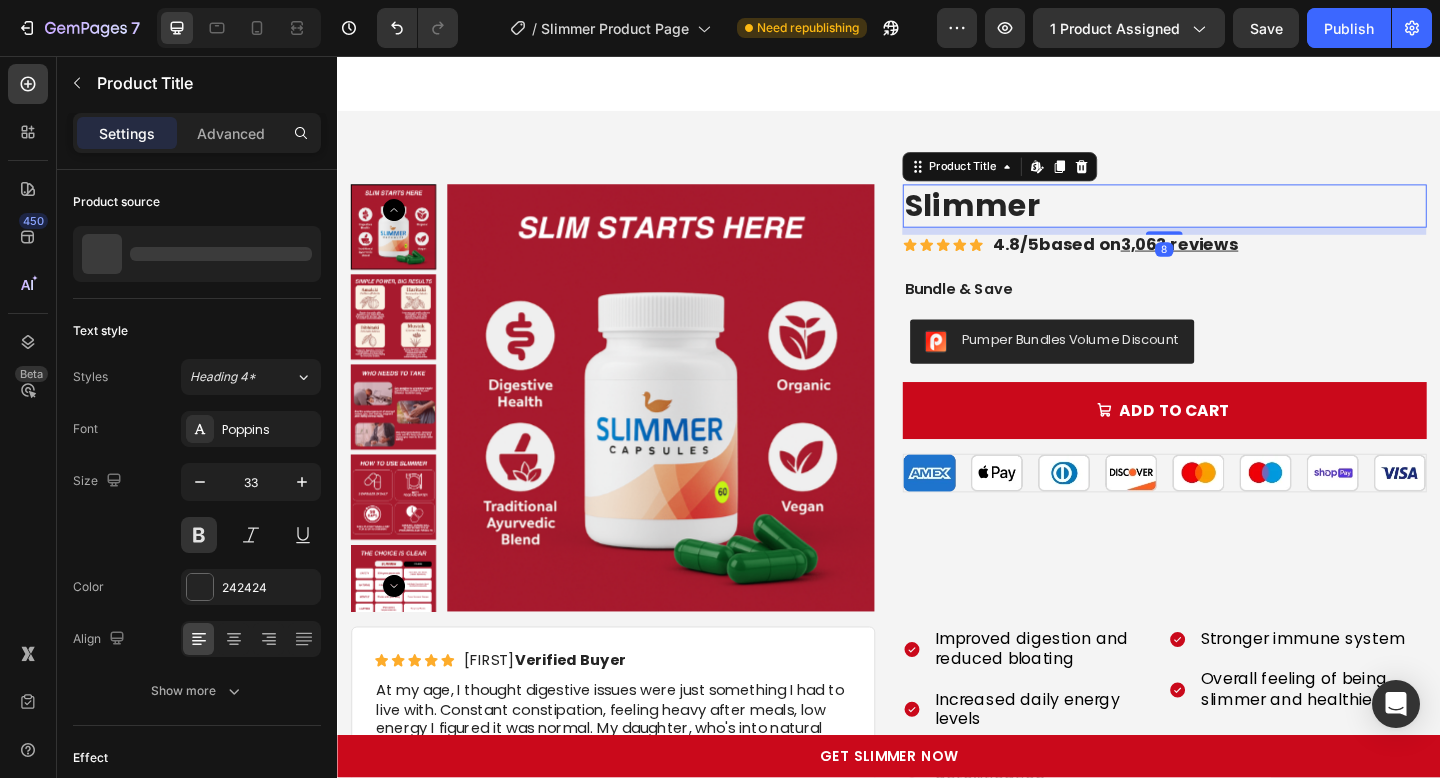 click on "Slimmer" at bounding box center [1237, 219] 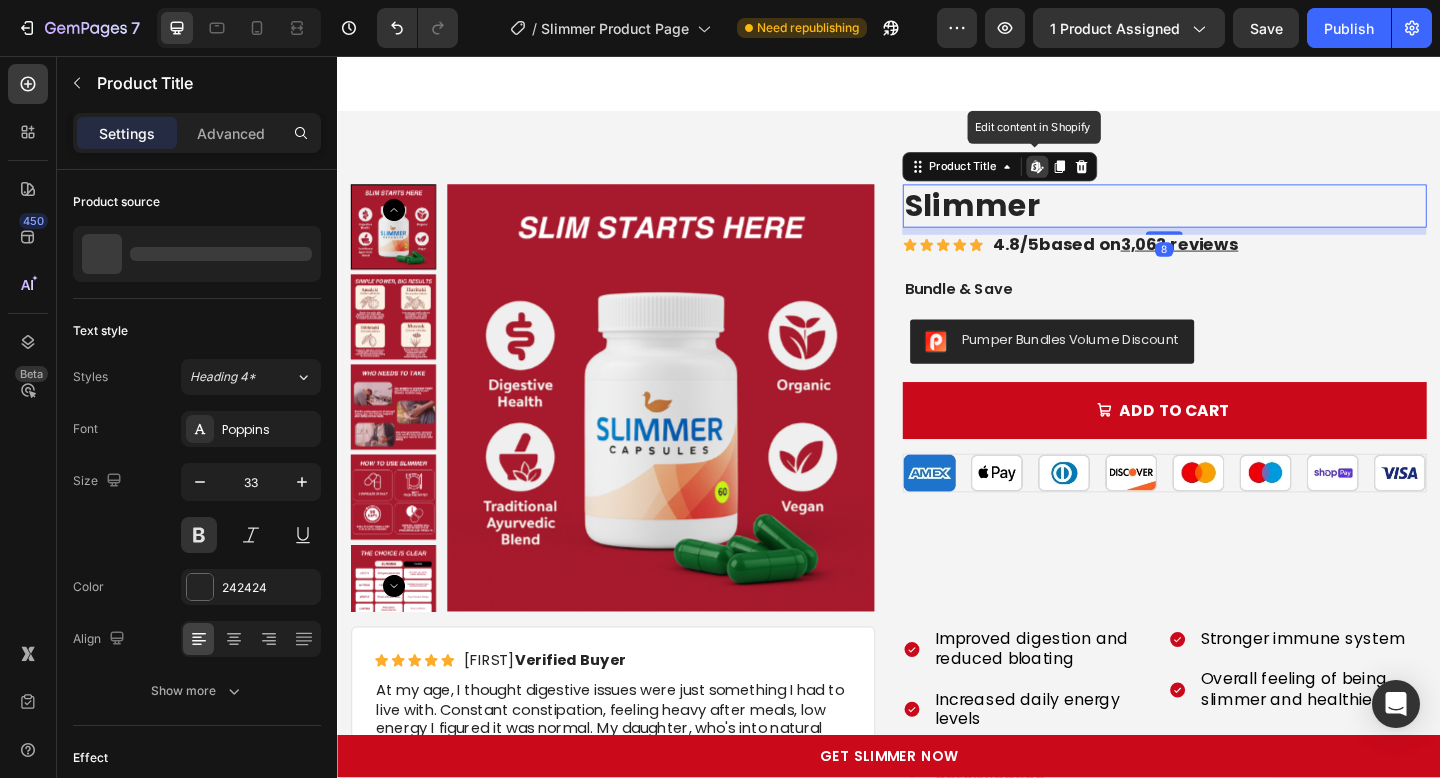 click on "Slimmer" at bounding box center [1237, 219] 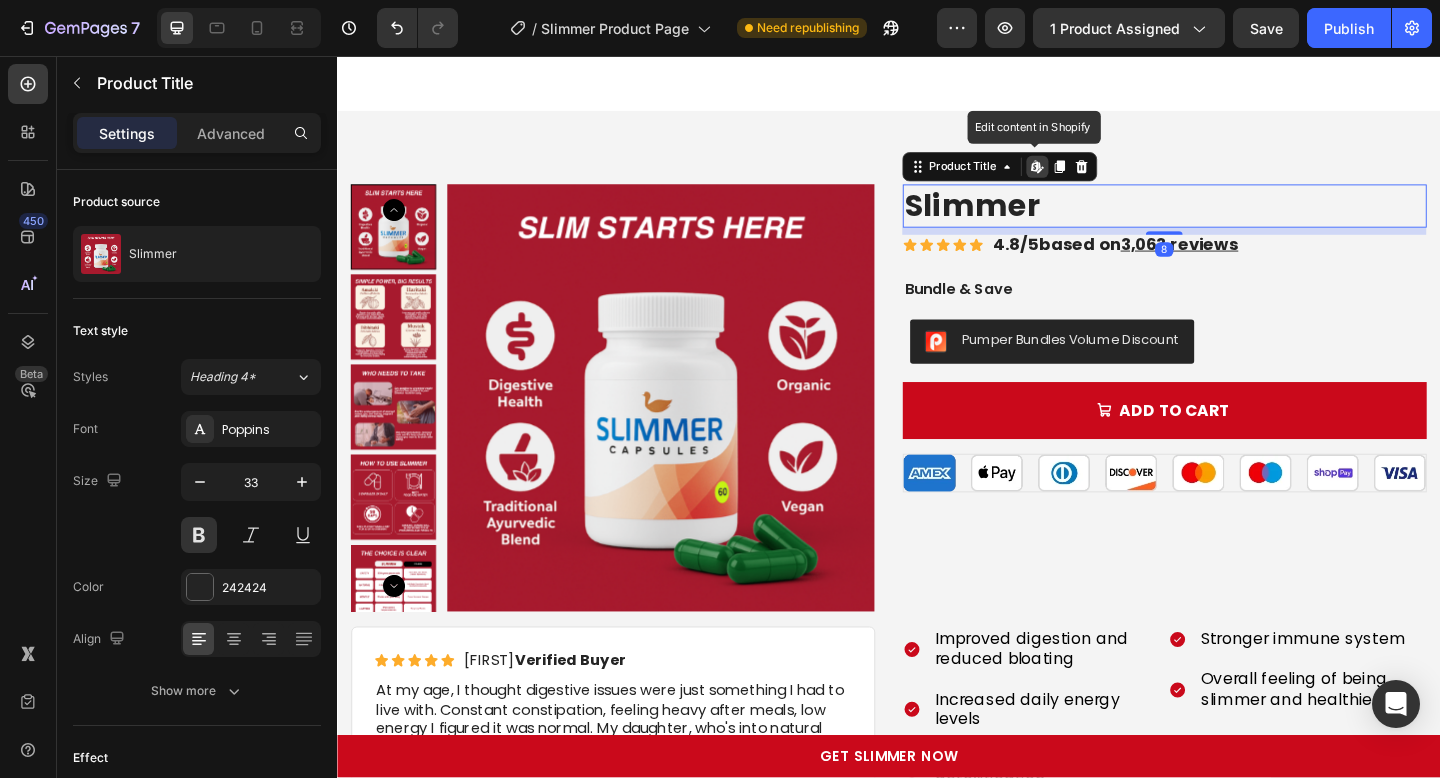 click 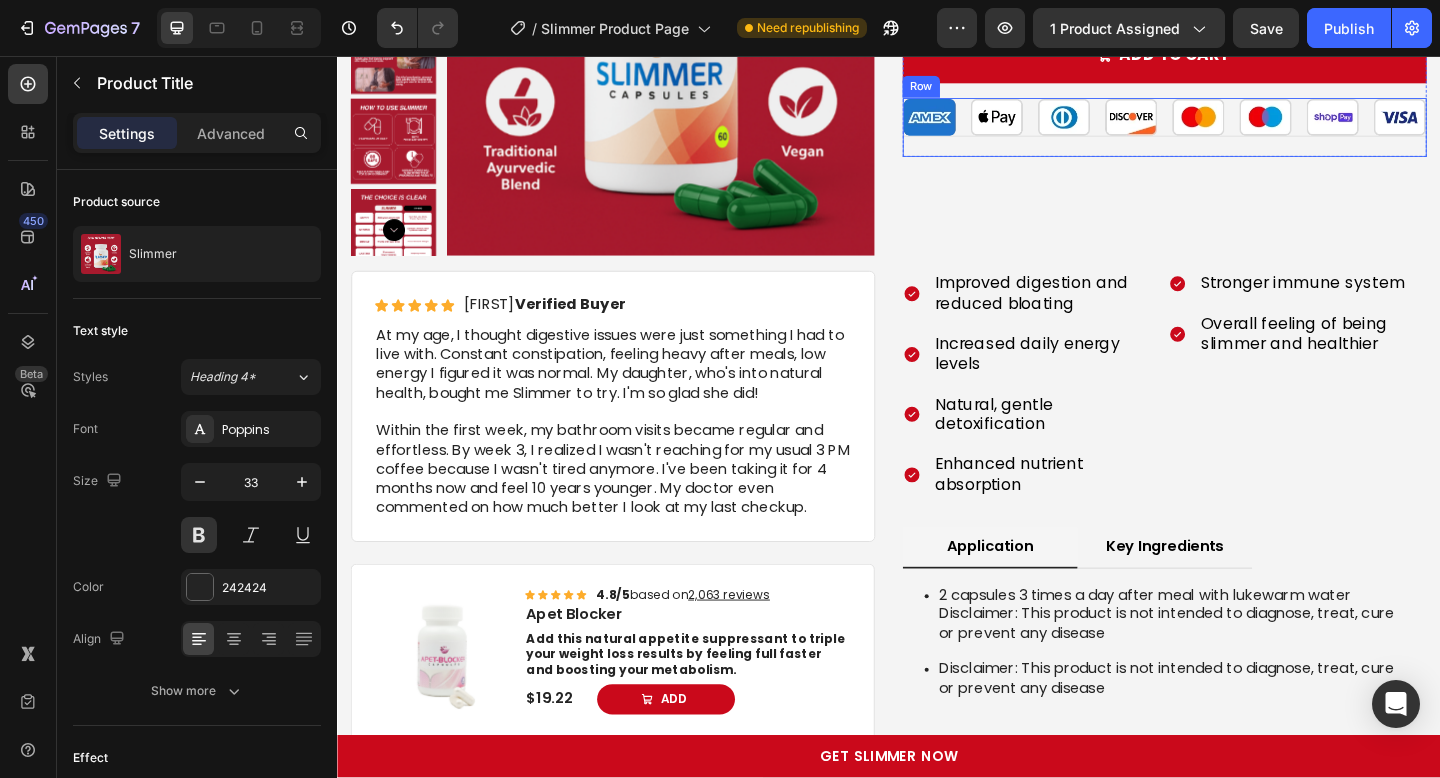 scroll, scrollTop: 4795, scrollLeft: 0, axis: vertical 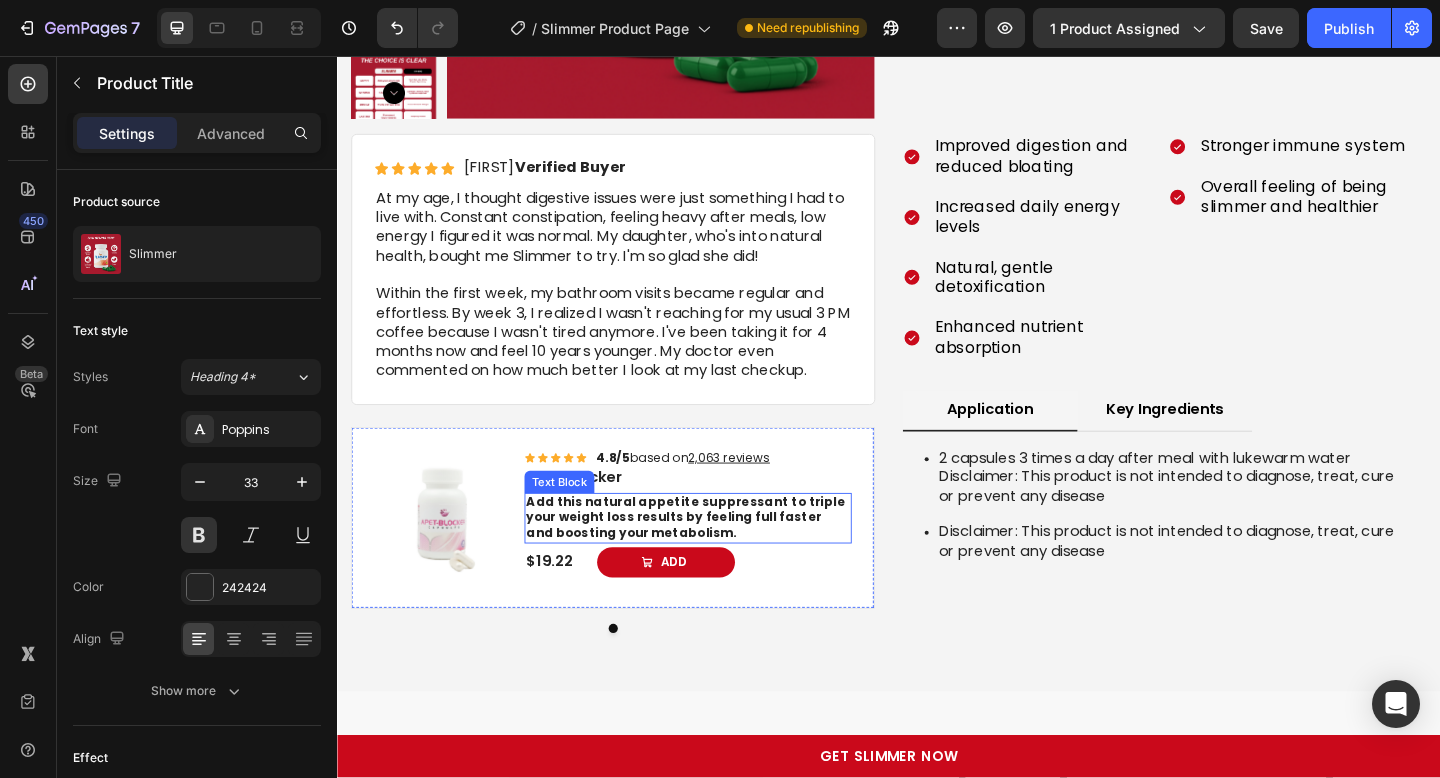 click on "Add this natural appetite suppressant to triple your weight loss results by feeling full faster and boosting your metabolism." at bounding box center [716, 558] 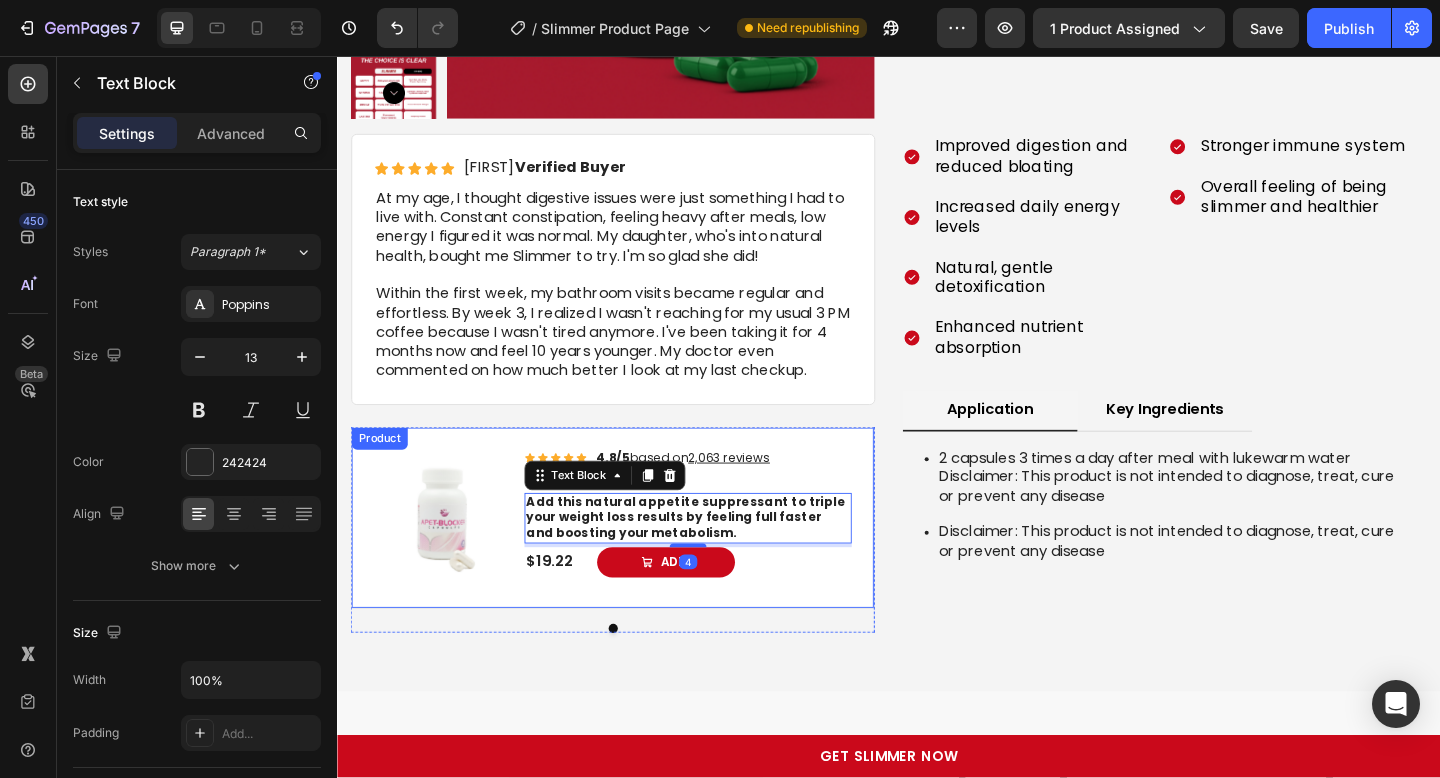 click on "Apet Blocker" at bounding box center [719, 515] 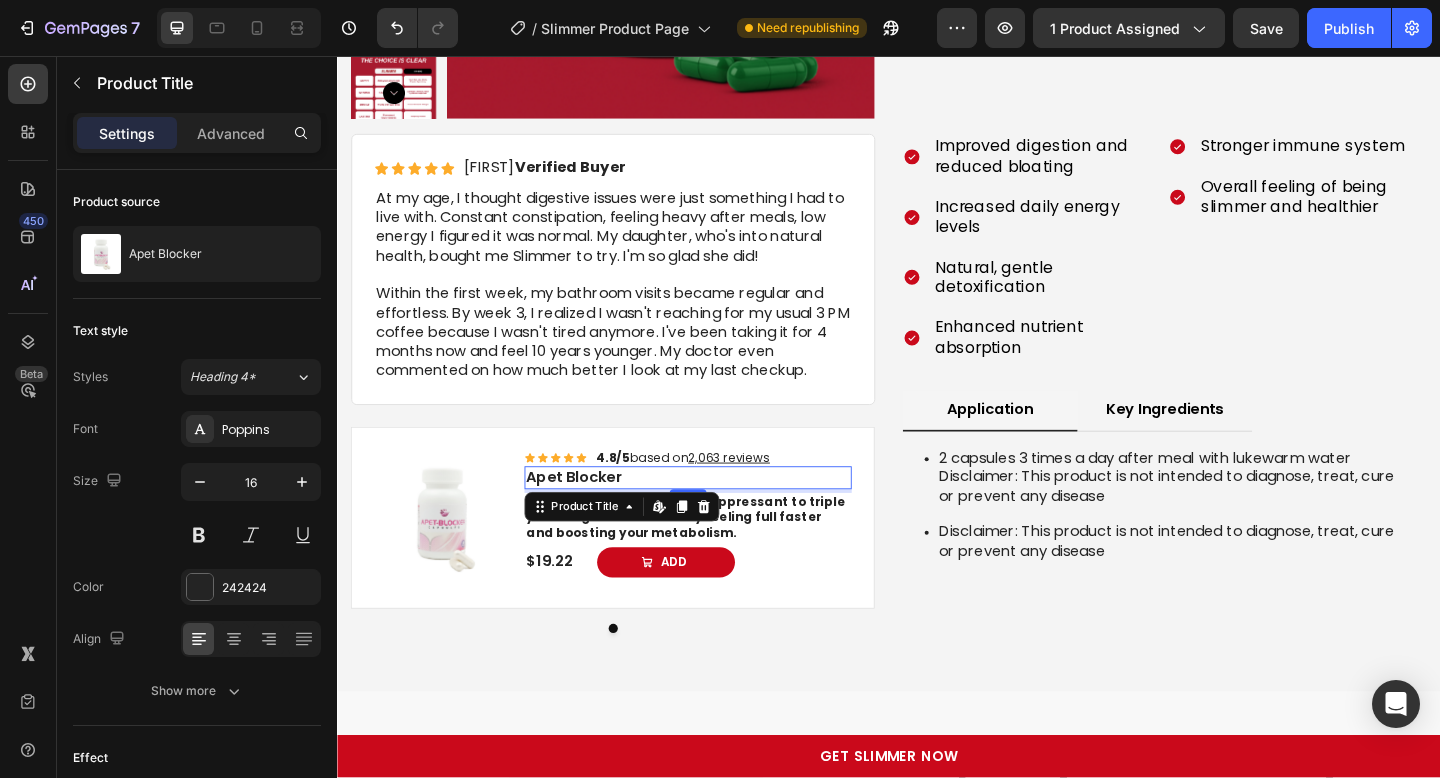 click on "Apet Blocker" at bounding box center [719, 515] 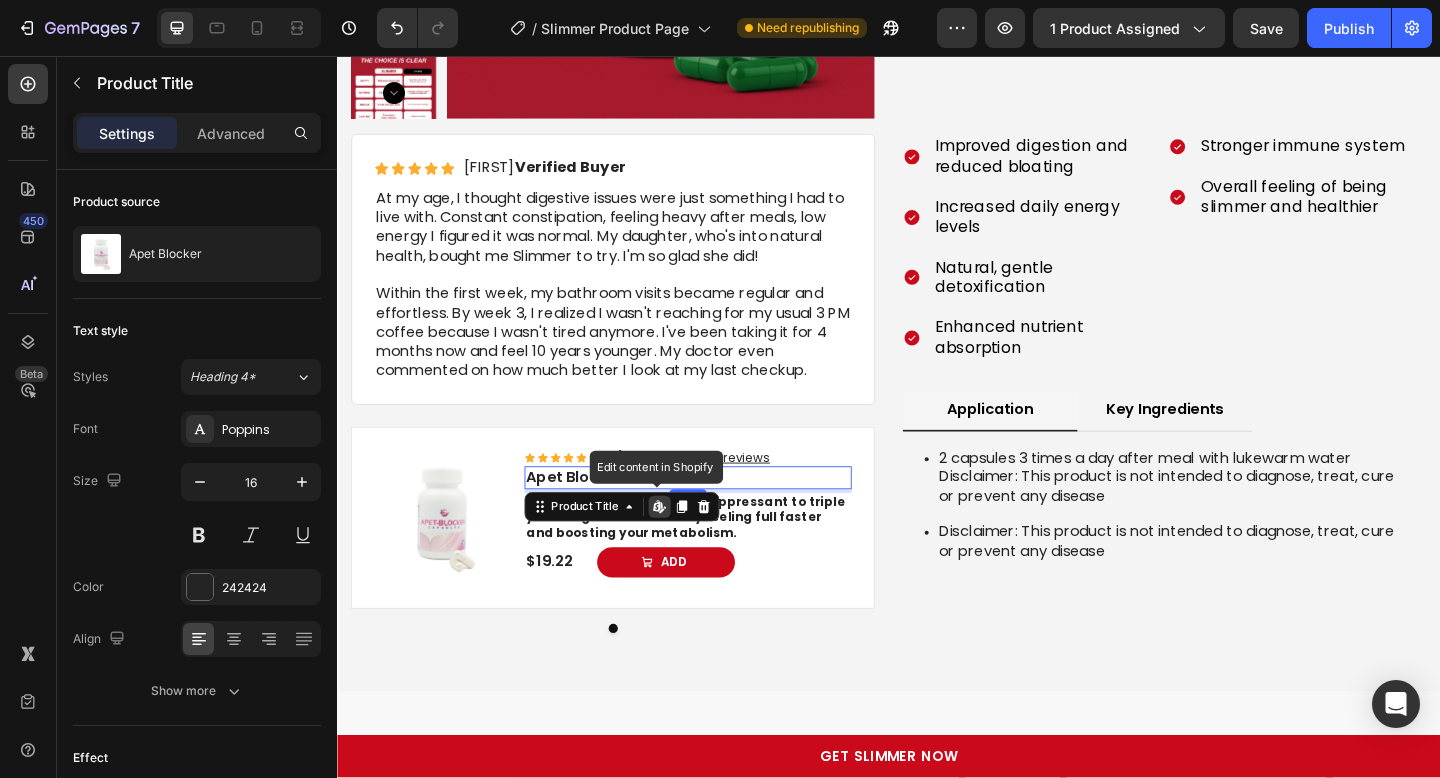 click on "Apet Blocker" at bounding box center [719, 515] 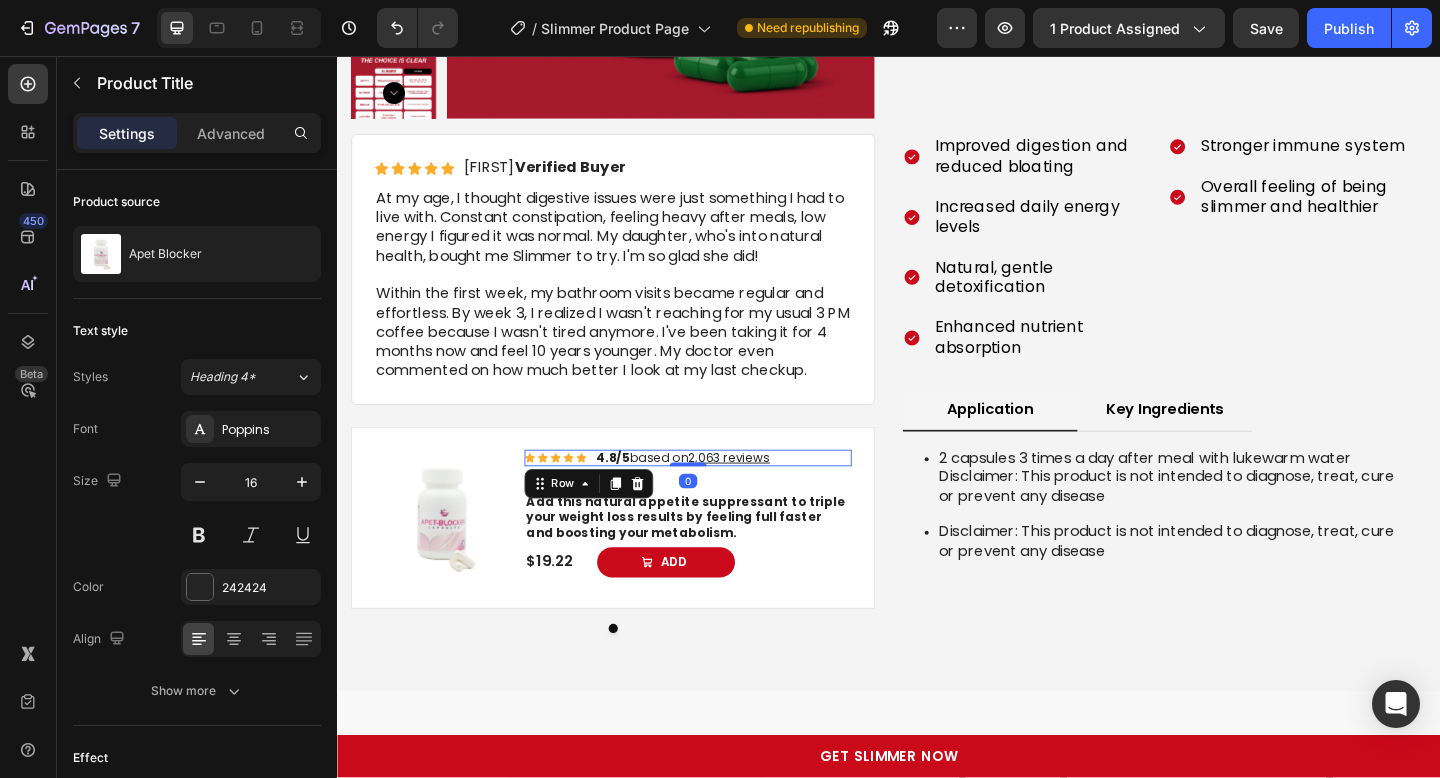 click on "Icon Icon Icon Icon Icon Icon List 4.8/5  based on  2,063 reviews Text Block Row   0" at bounding box center (719, 494) 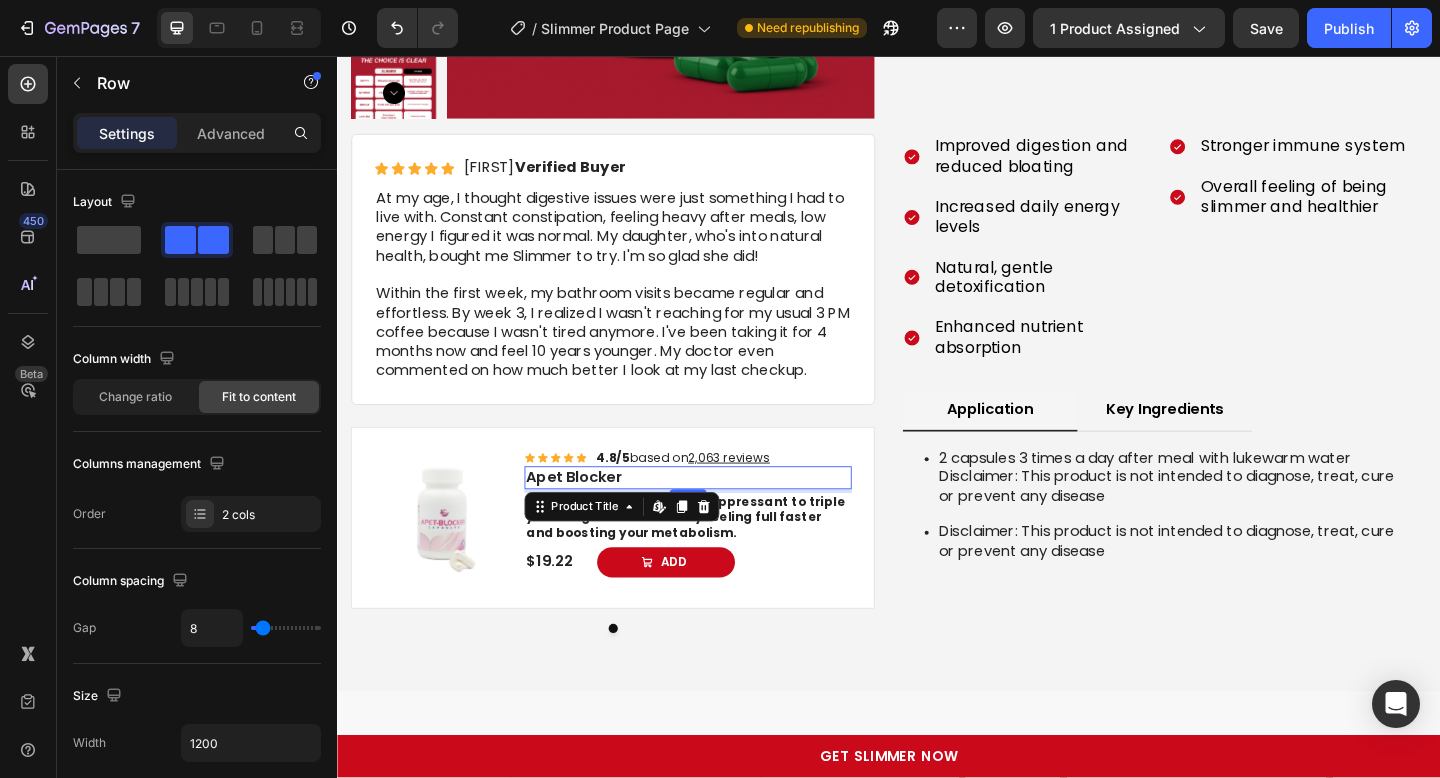 click on "Apet Blocker" at bounding box center [719, 515] 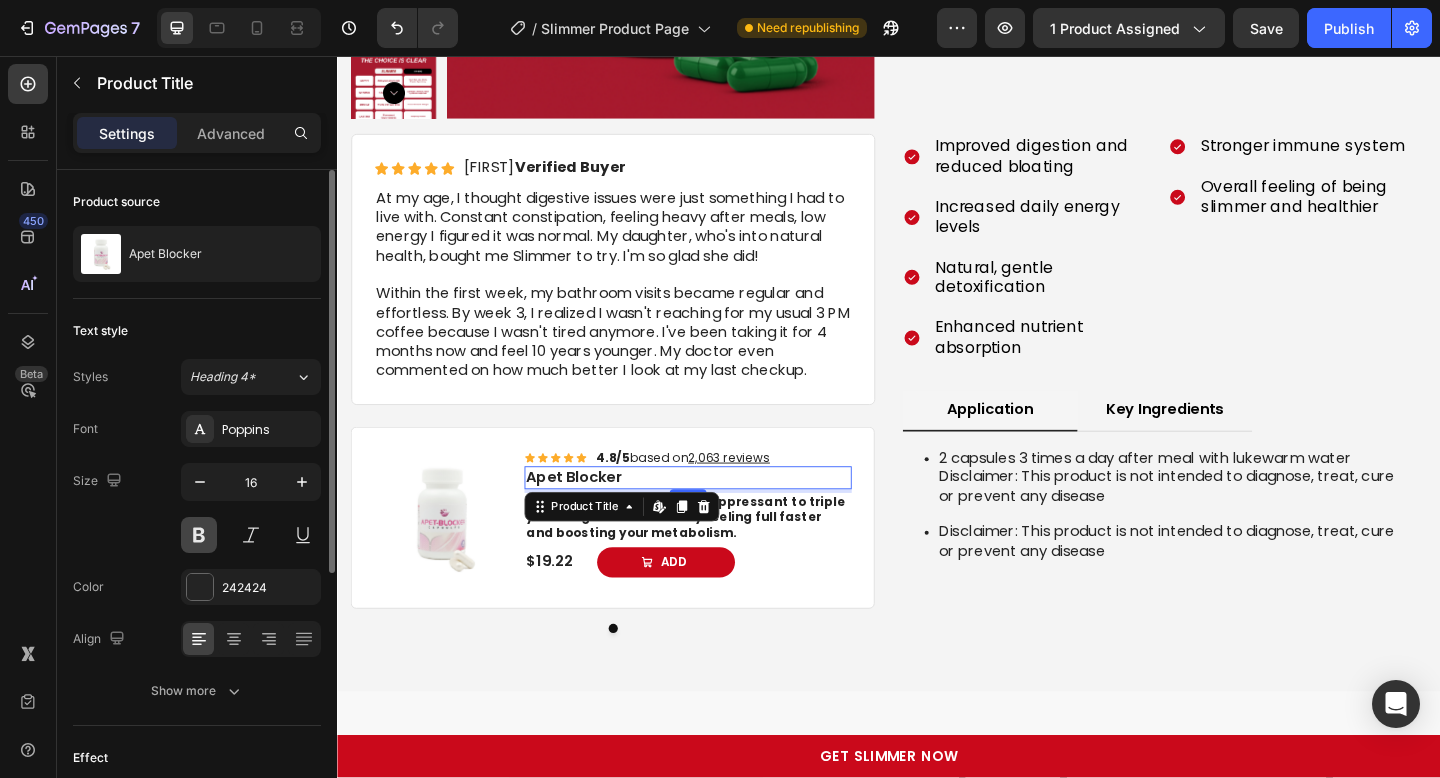 click at bounding box center [199, 535] 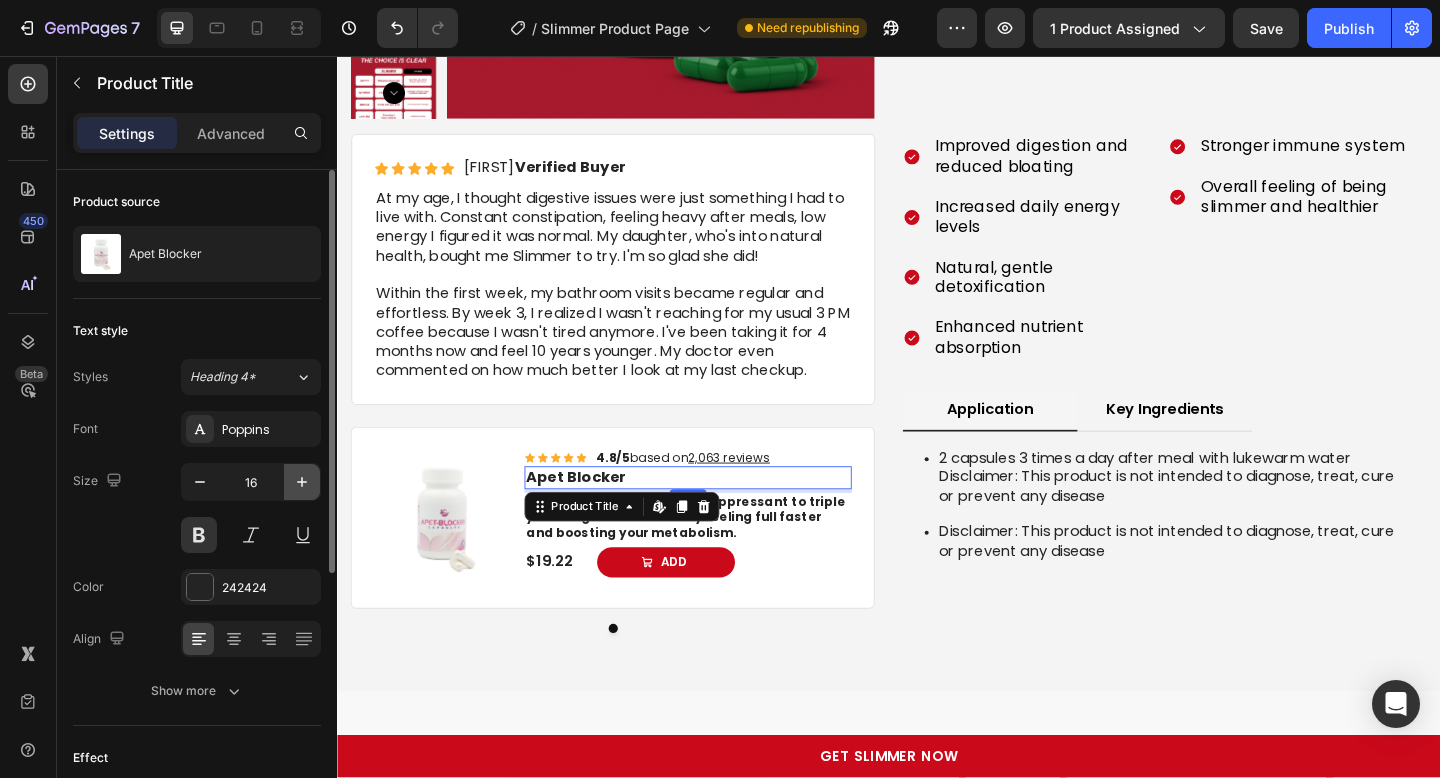 click 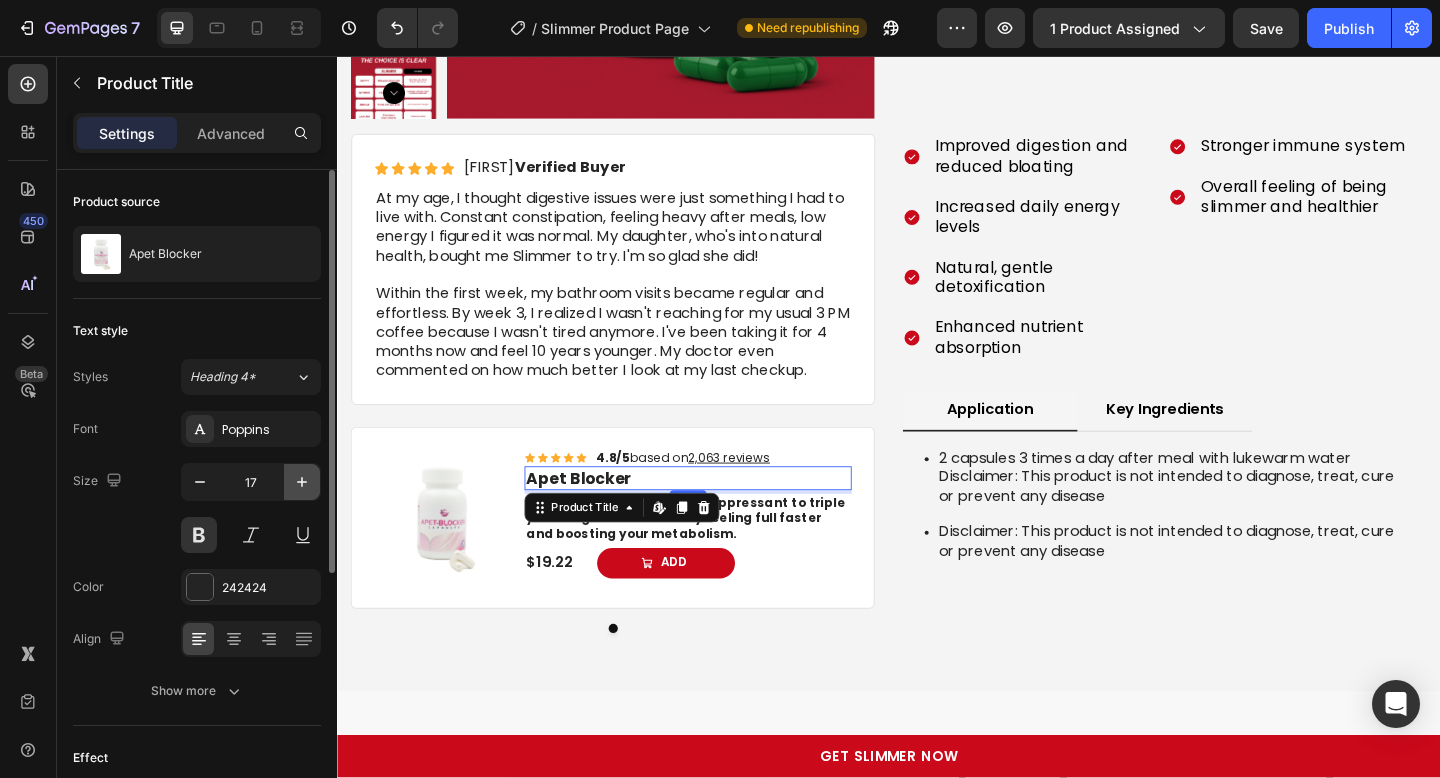 click 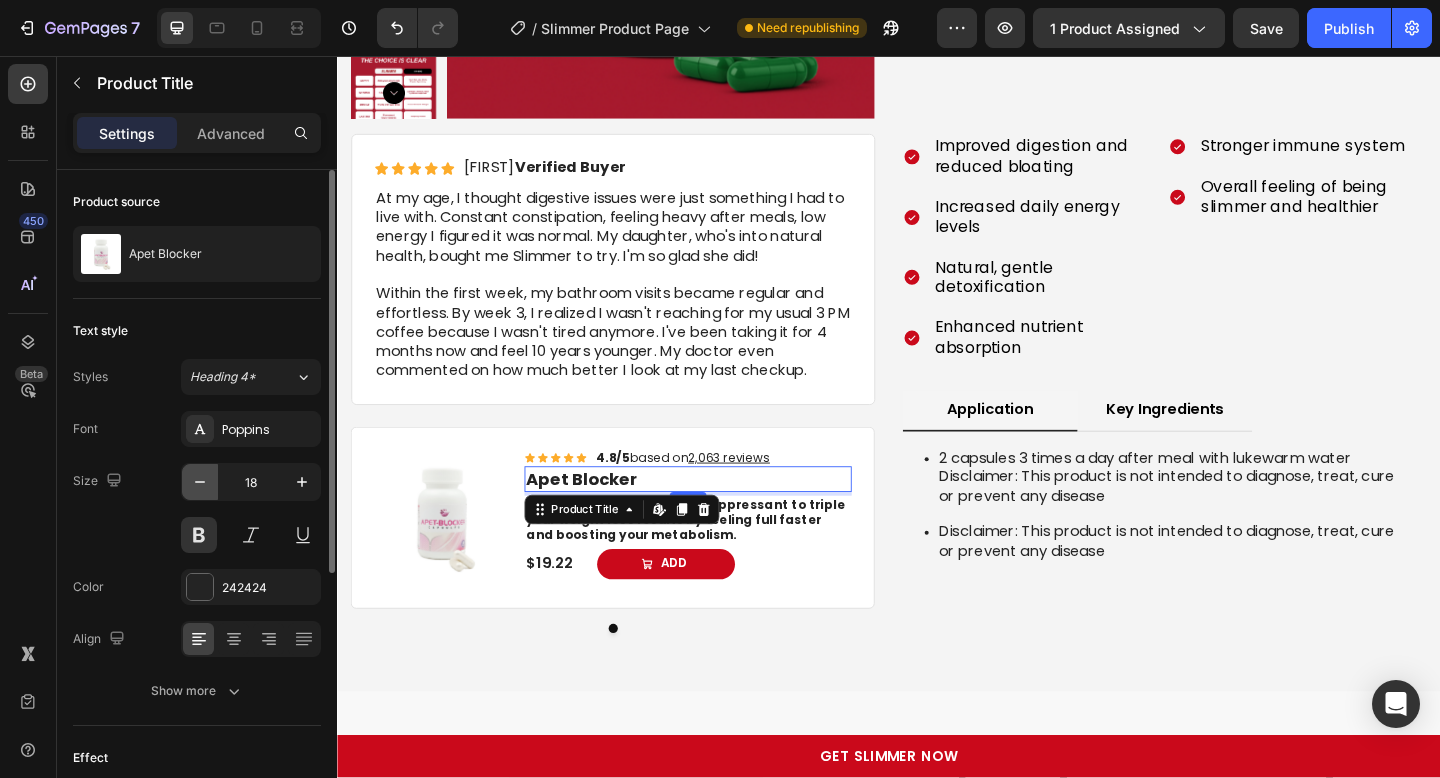 click 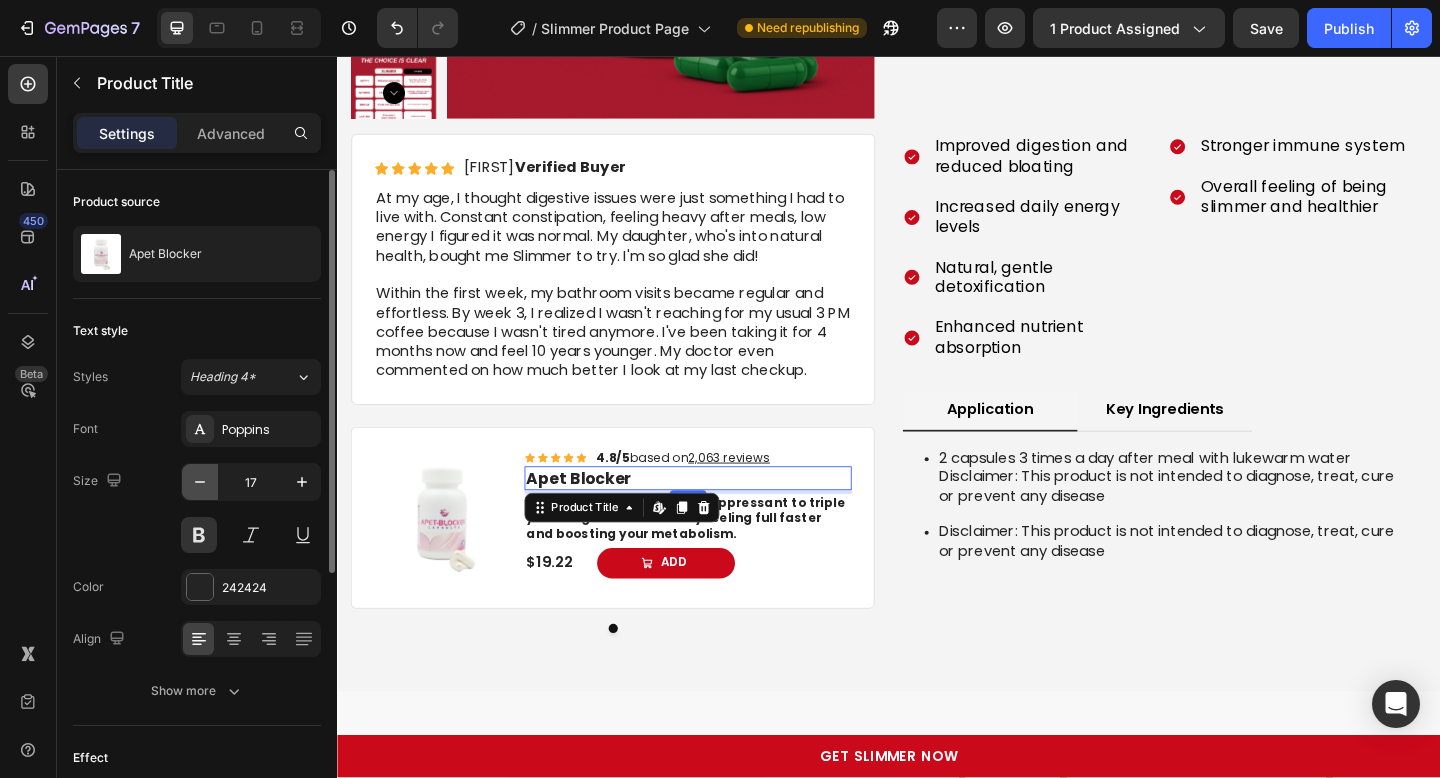 click 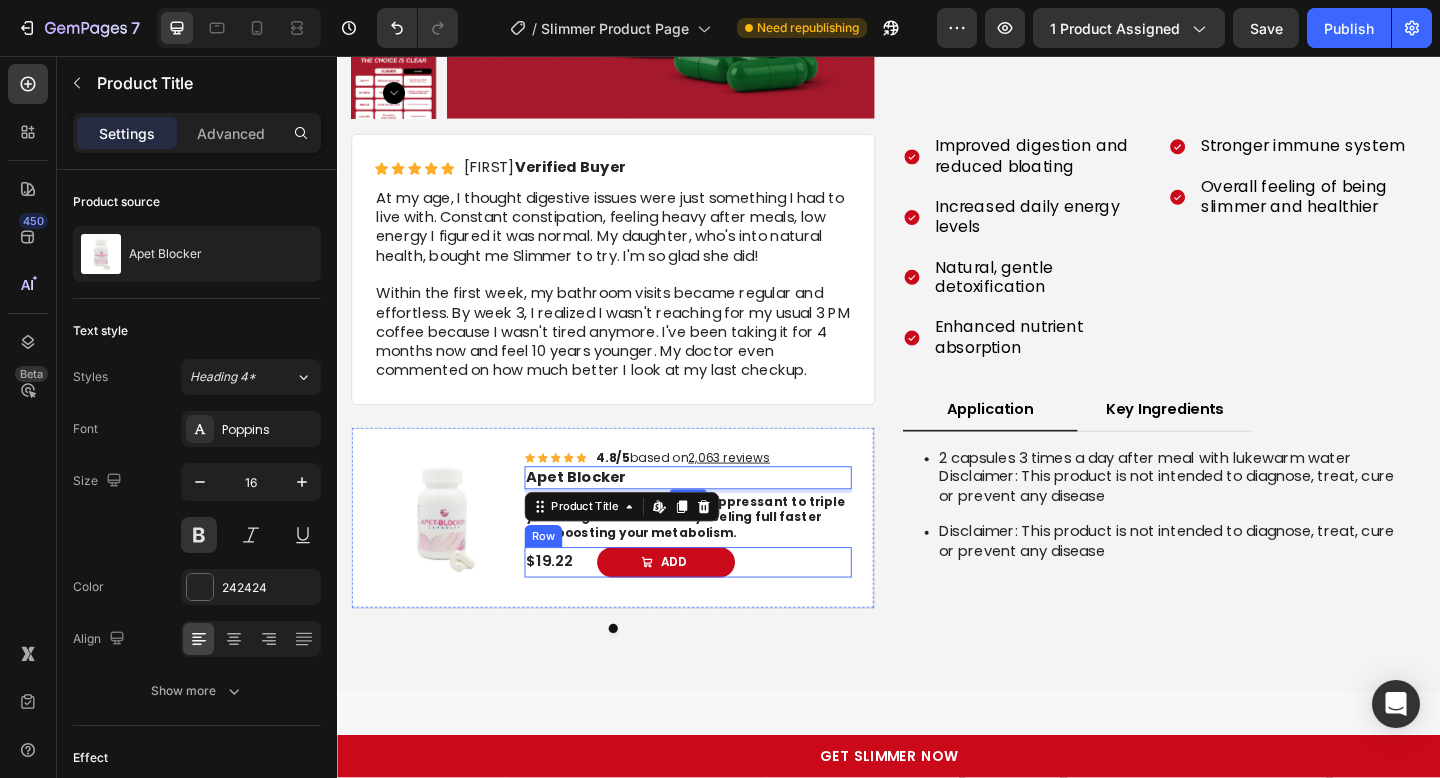 click on "Row" at bounding box center [561, 579] 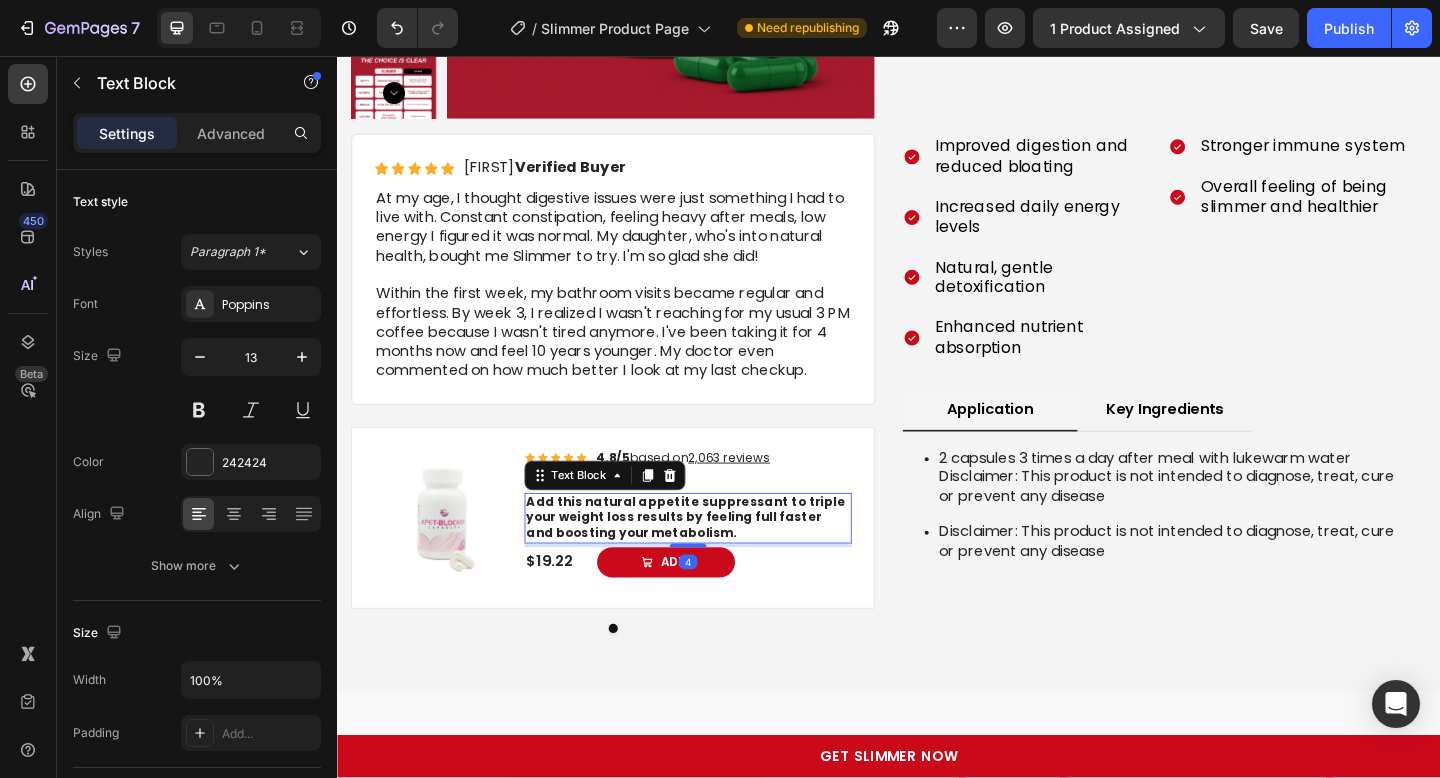 click on "Add this natural appetite suppressant to triple your weight loss results by feeling full faster and boosting your metabolism." at bounding box center (716, 558) 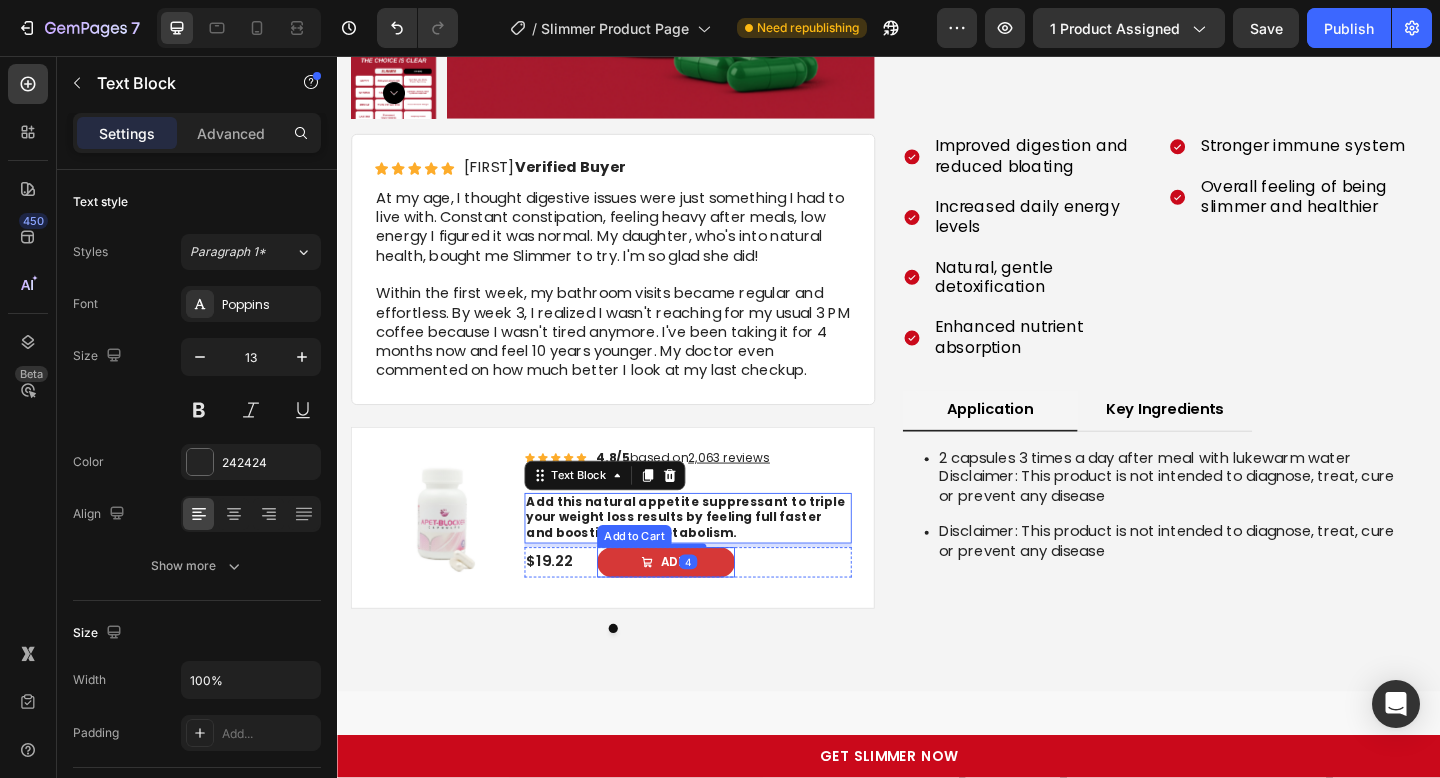 click on "Add" at bounding box center [693, 607] 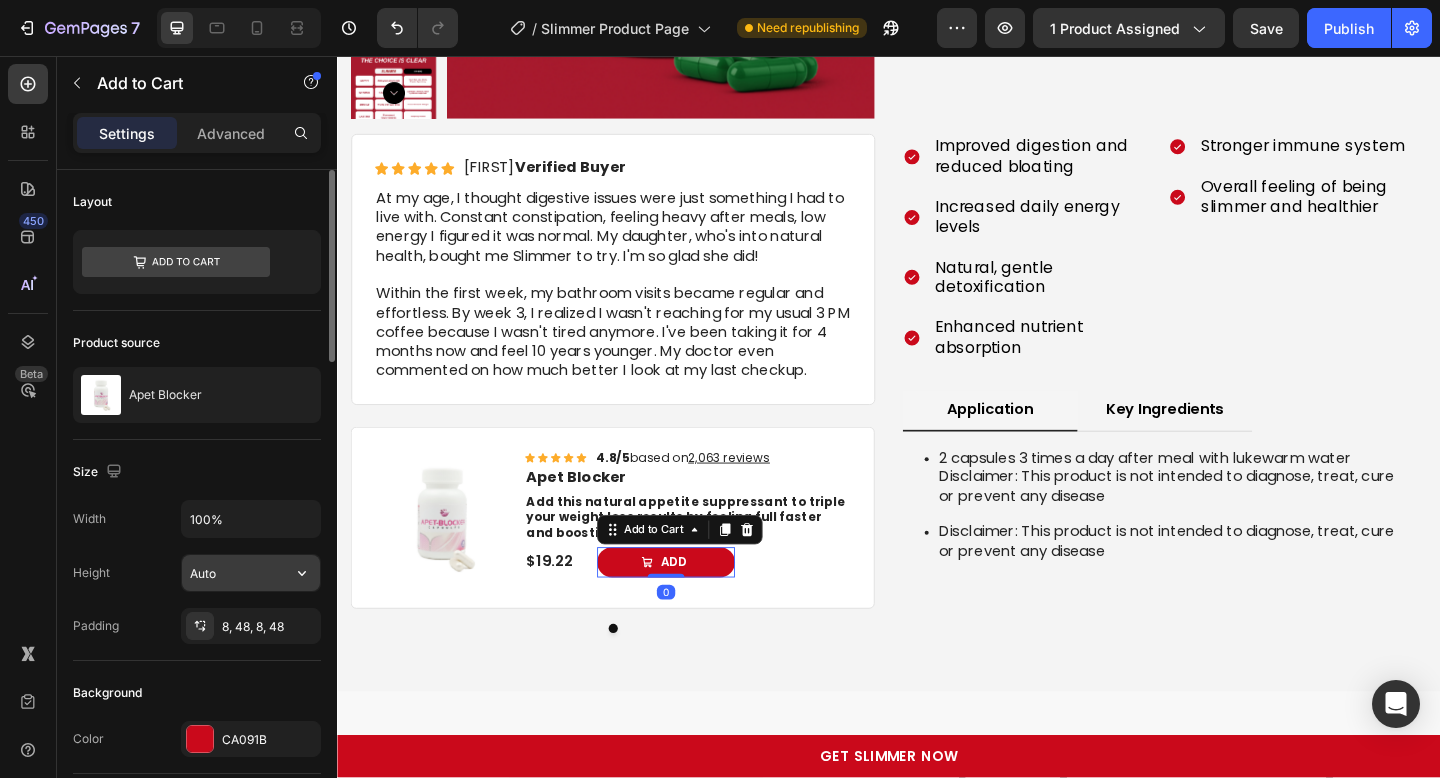 scroll, scrollTop: 442, scrollLeft: 0, axis: vertical 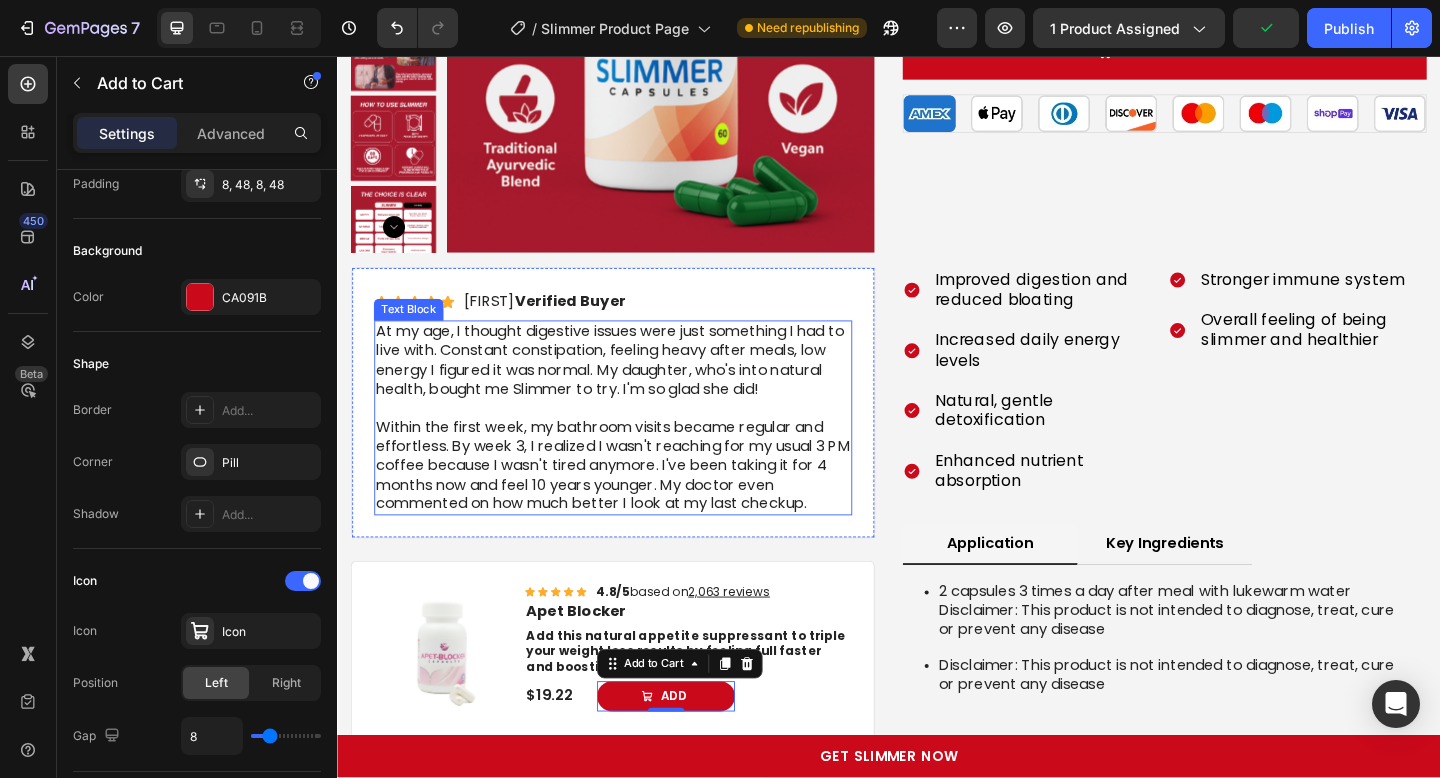 click on "At my age, I thought digestive issues were just something I had to live with. Constant constipation, feeling heavy after meals, low energy I figured it was normal. My daughter, who's into natural health, bought me Slimmer to try. I'm so glad she did!" at bounding box center [637, 387] 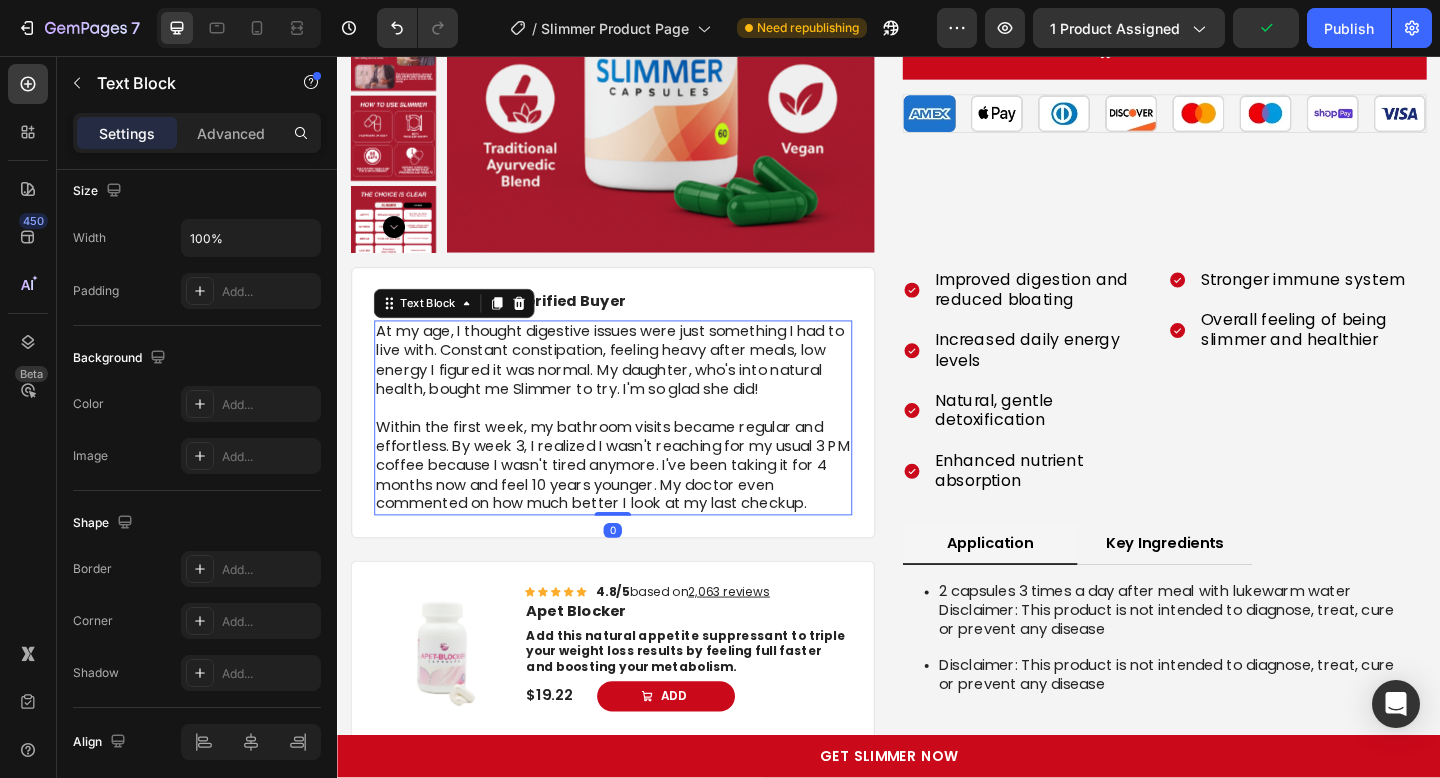 click on "At my age, I thought digestive issues were just something I had to live with. Constant constipation, feeling heavy after meals, low energy I figured it was normal. My daughter, who's into natural health, bought me Slimmer to try. I'm so glad she did!" at bounding box center [637, 387] 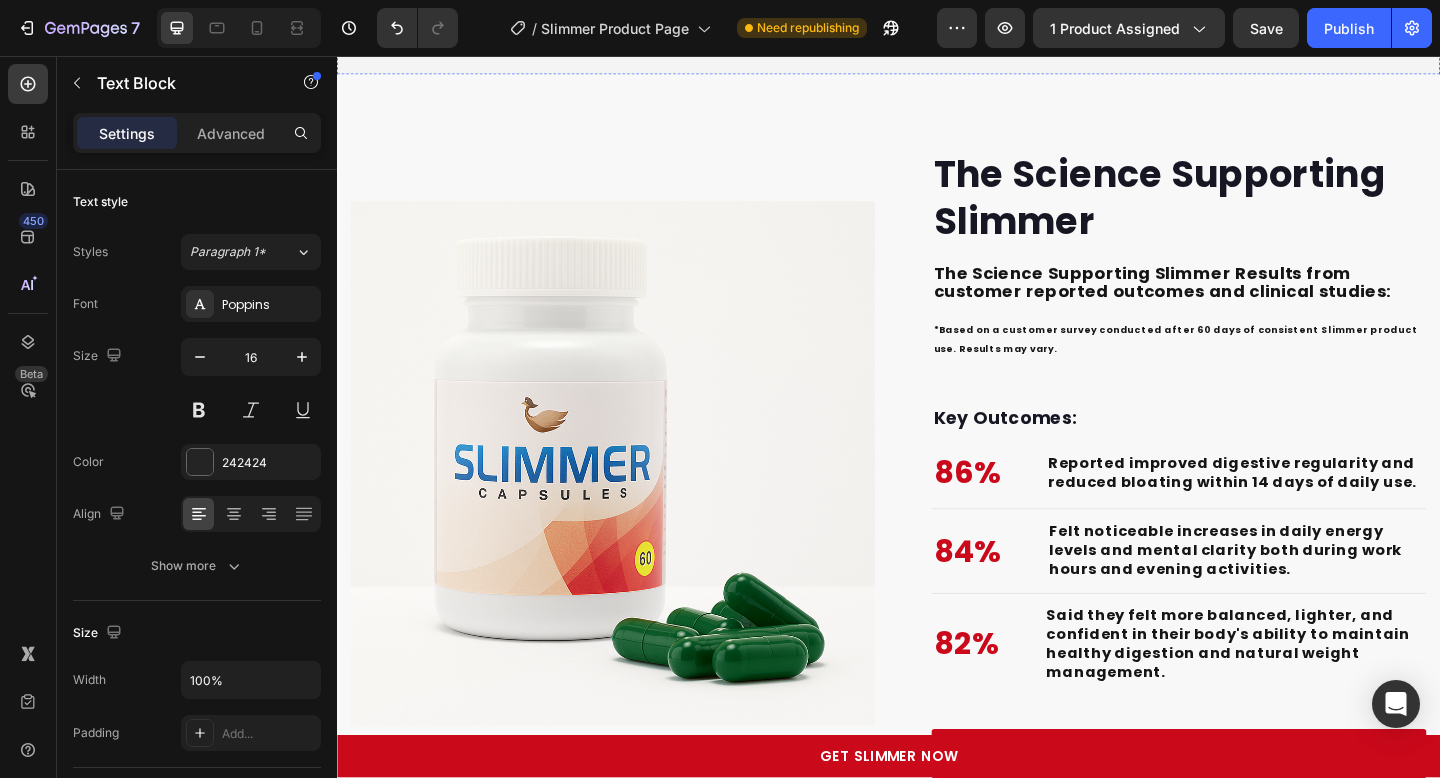 scroll, scrollTop: 5464, scrollLeft: 0, axis: vertical 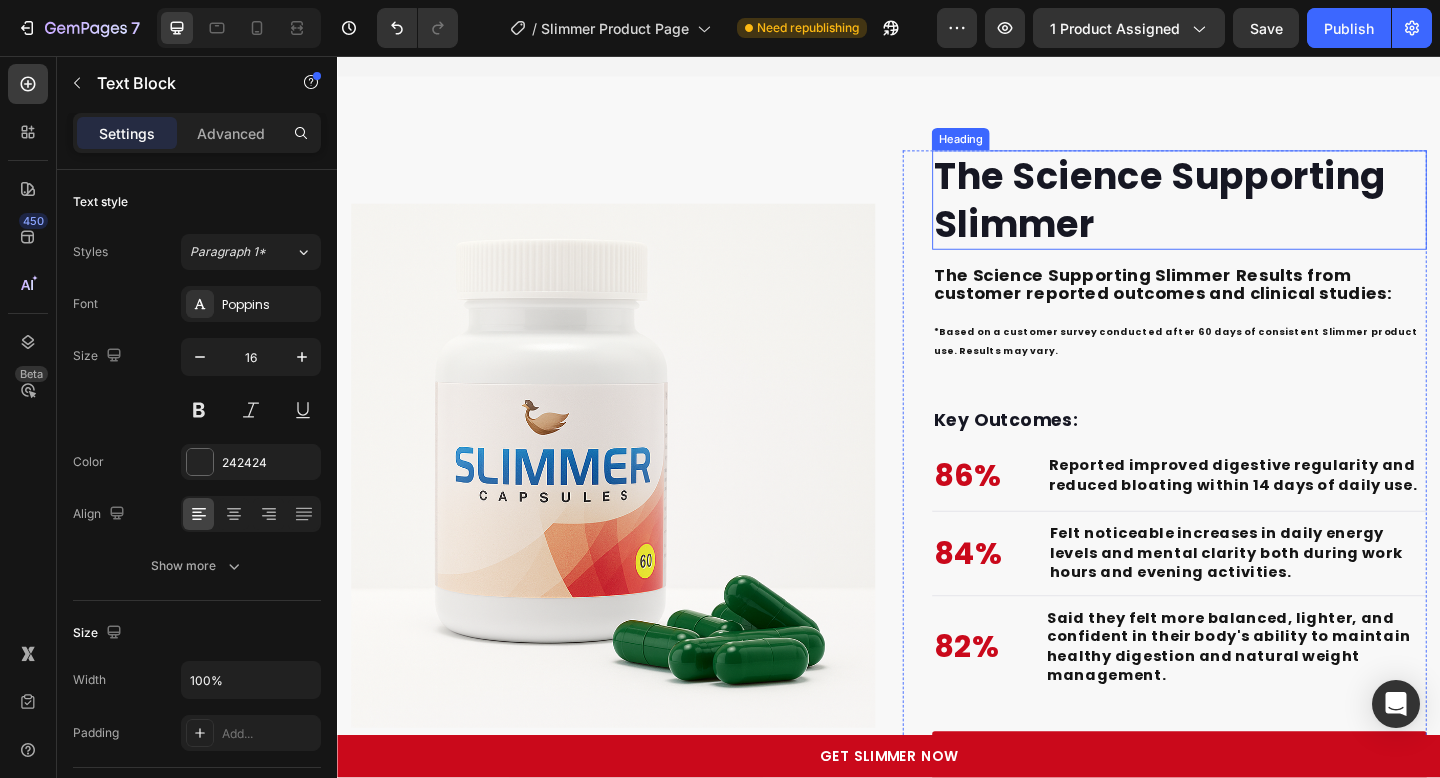 click on "The Science Supporting Slimmer" at bounding box center [1231, 213] 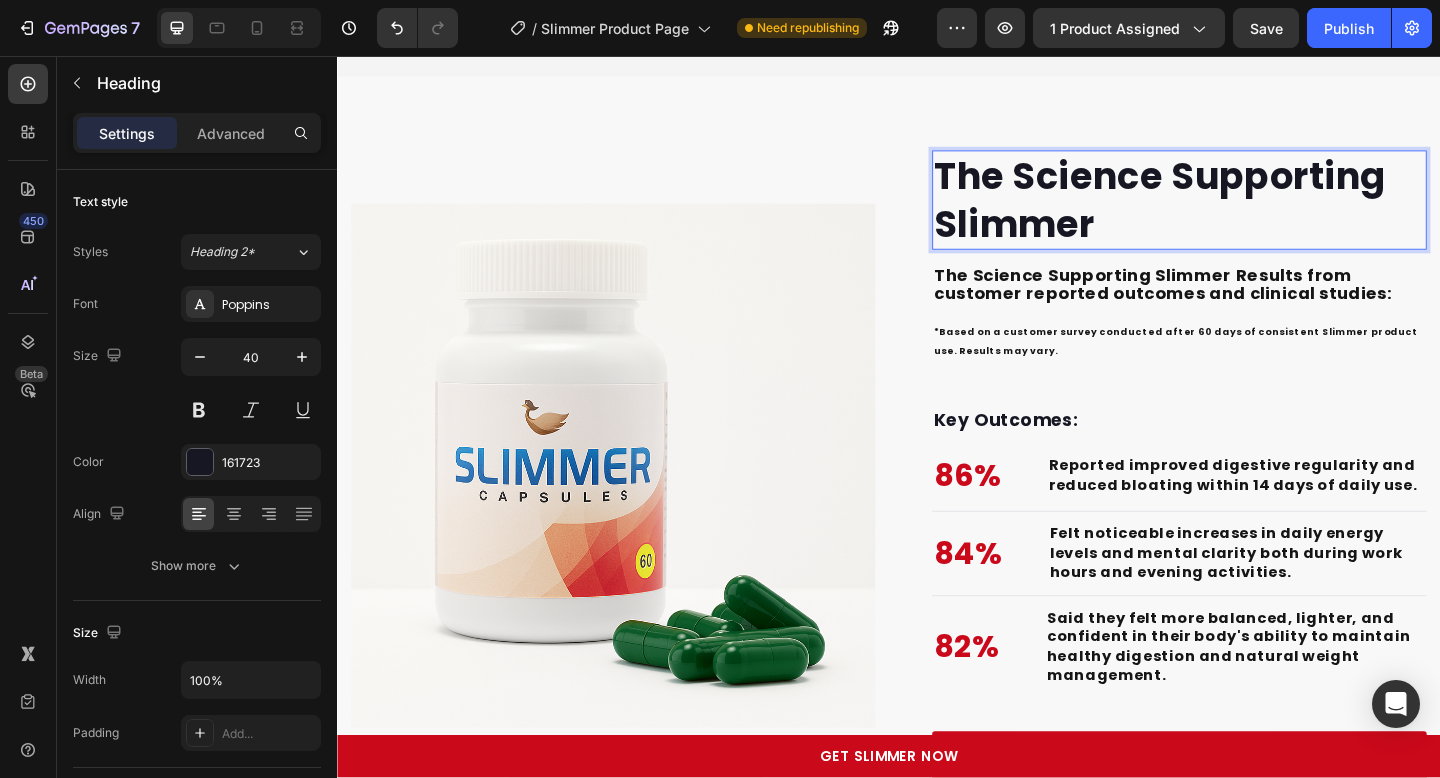 click on "The Science Supporting Slimmer" at bounding box center (1231, 213) 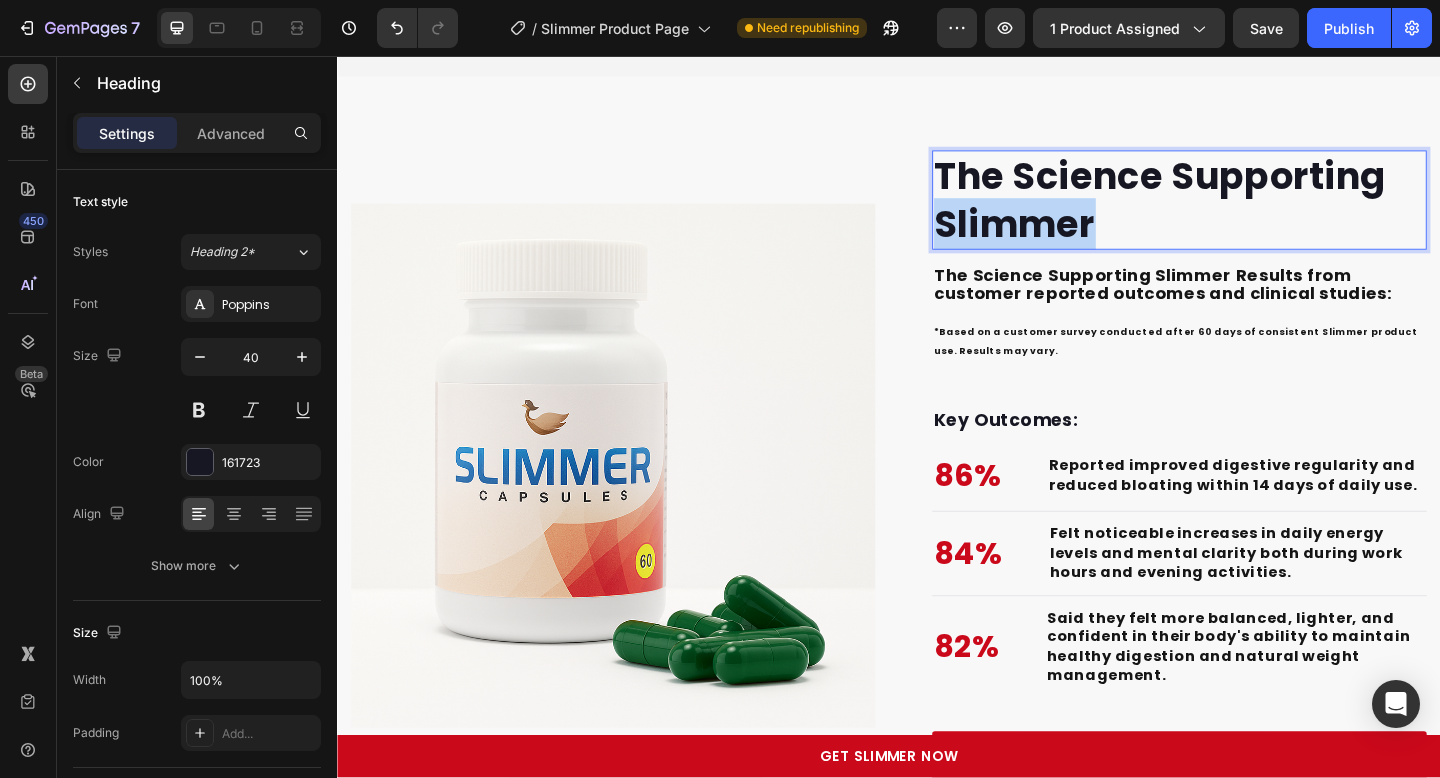click on "The Science Supporting Slimmer" at bounding box center [1231, 213] 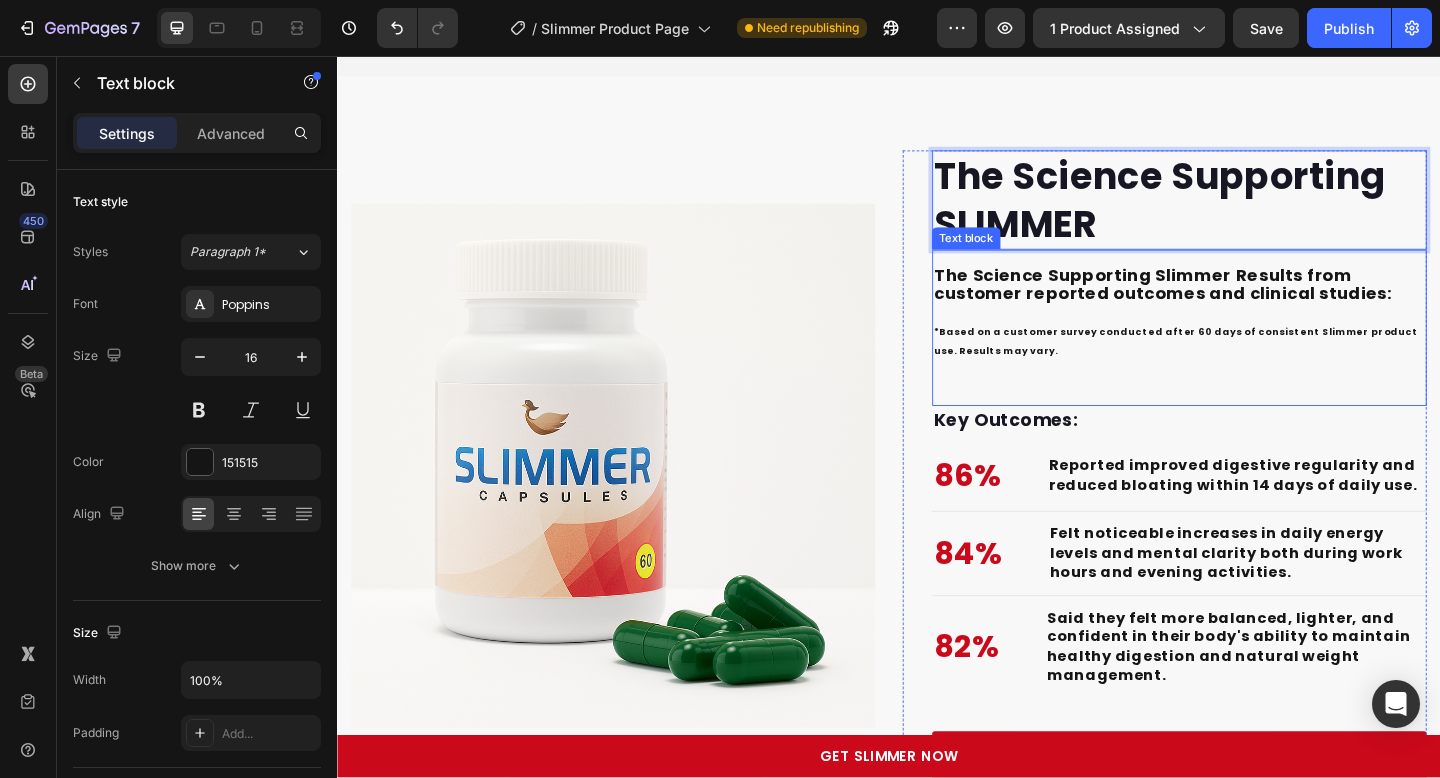 click on "The Science Supporting Slimmer" at bounding box center [1147, 294] 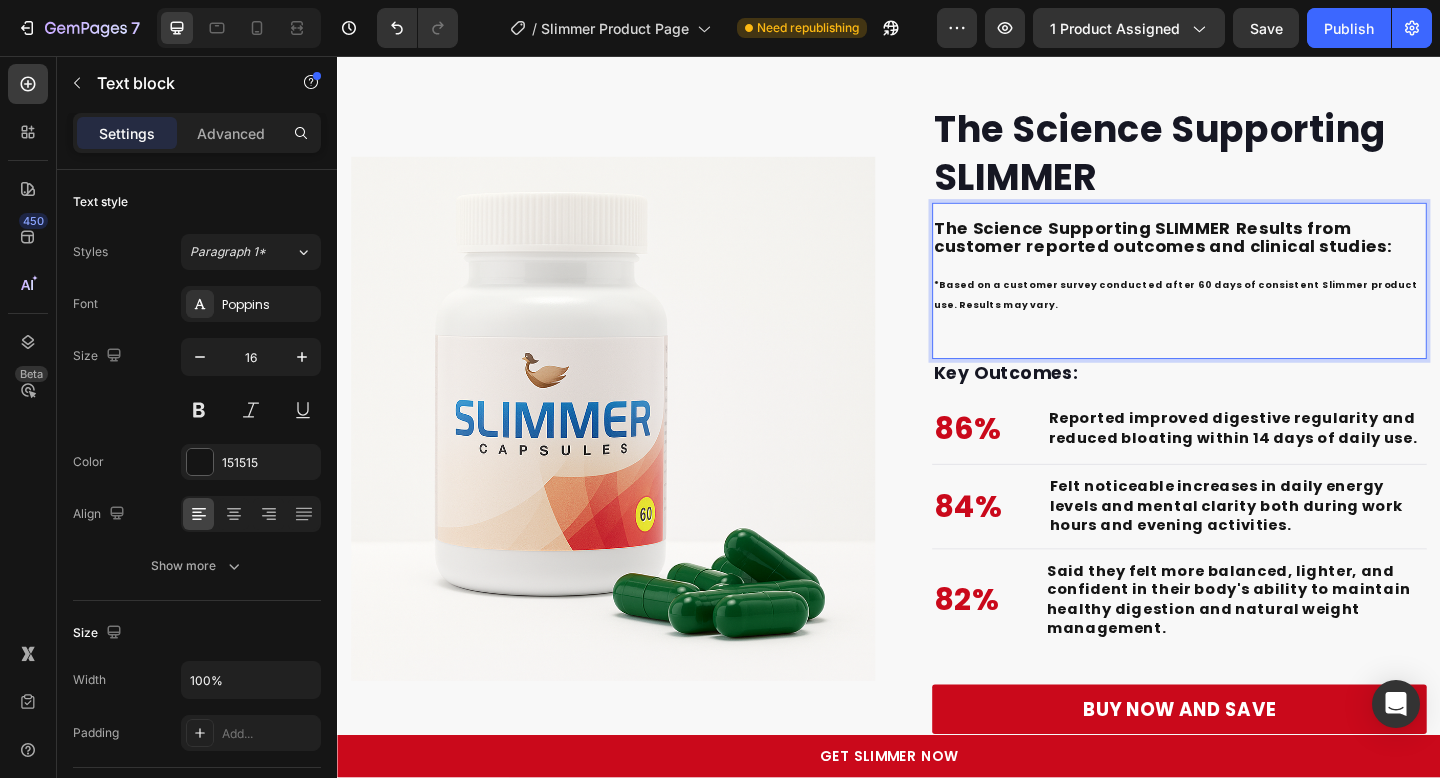 scroll, scrollTop: 5520, scrollLeft: 0, axis: vertical 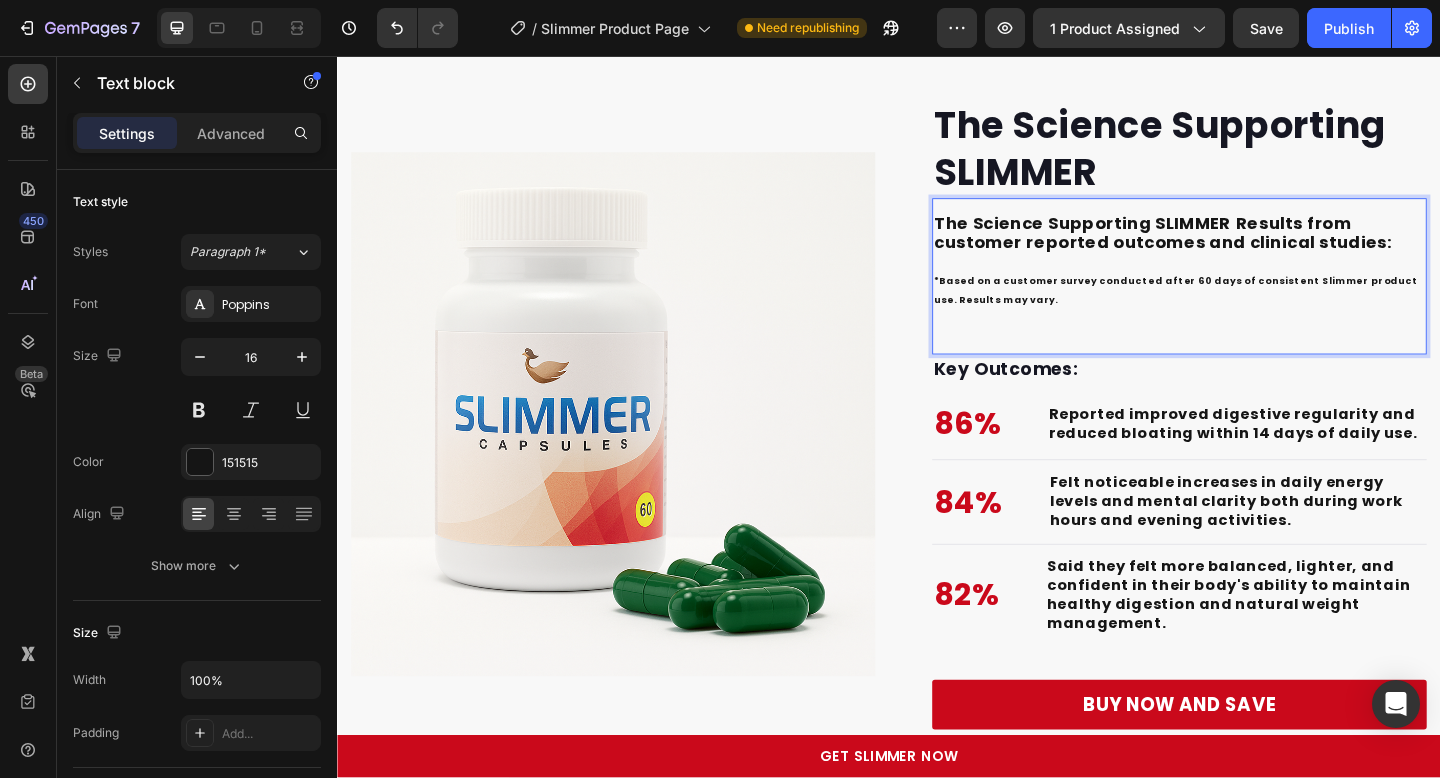 click on "The Science Supporting SLIMMER" at bounding box center (1147, 238) 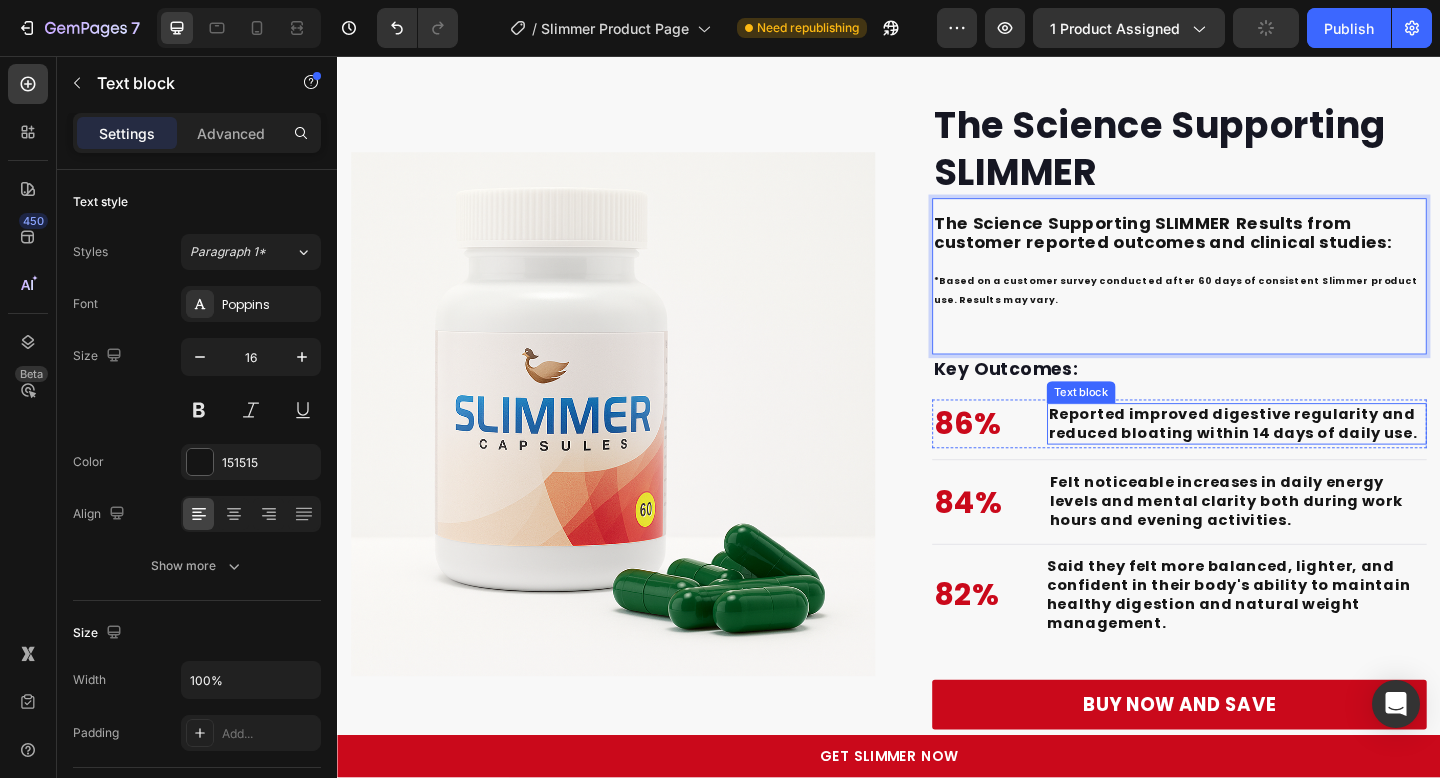 click on "86% Text block Reported improved digestive regularity and reduced bloating within 14 days of daily use. Text block" at bounding box center [1253, 457] 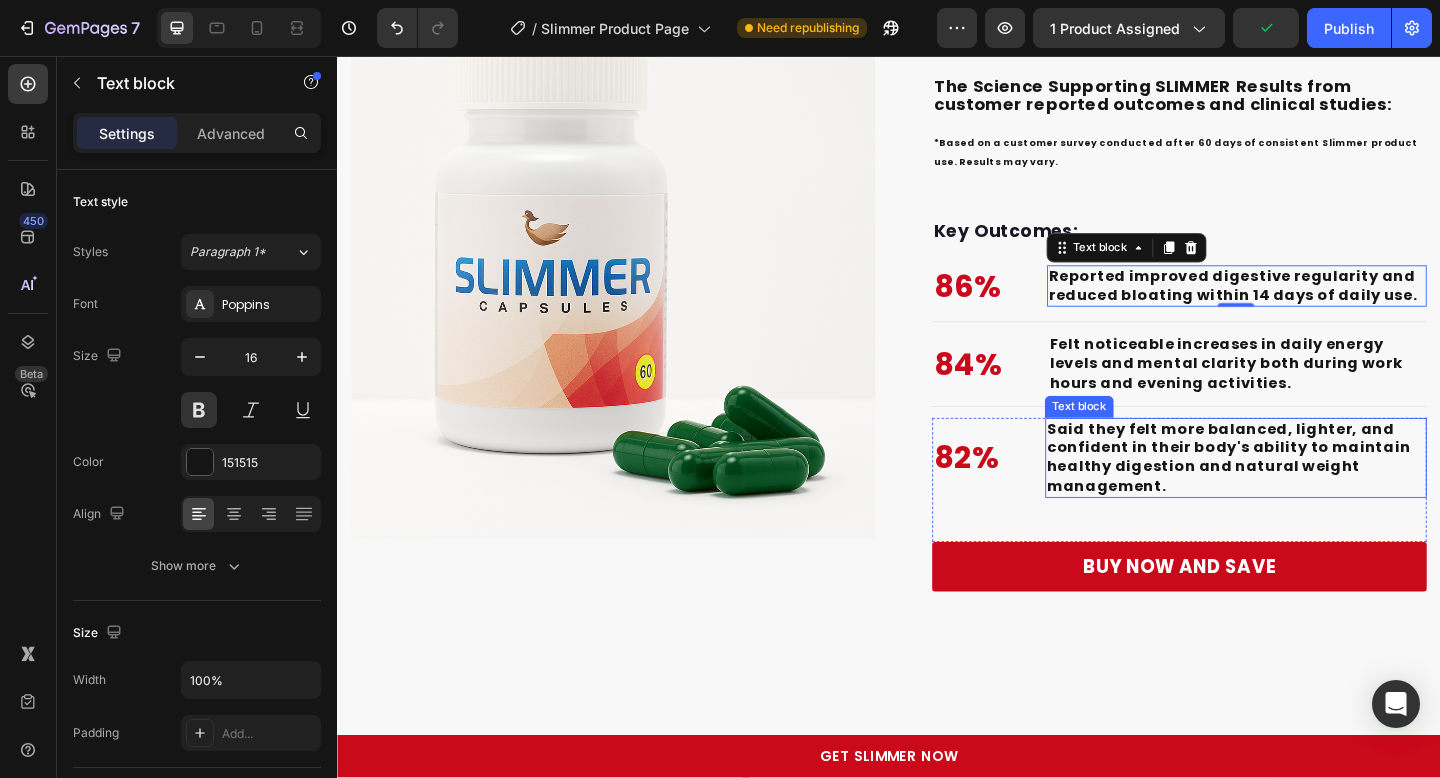 scroll, scrollTop: 5641, scrollLeft: 0, axis: vertical 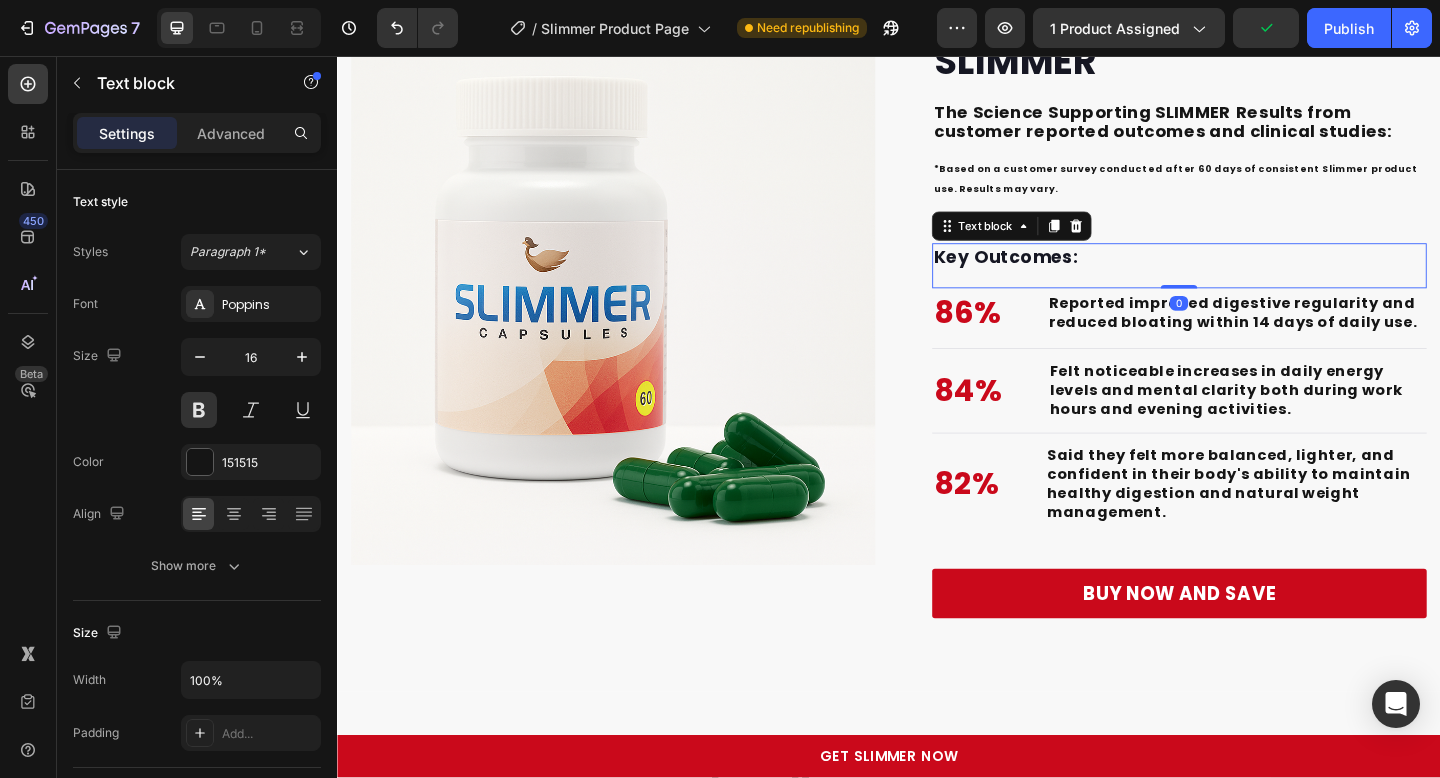 click on "Key Outcomes:" at bounding box center (1253, 276) 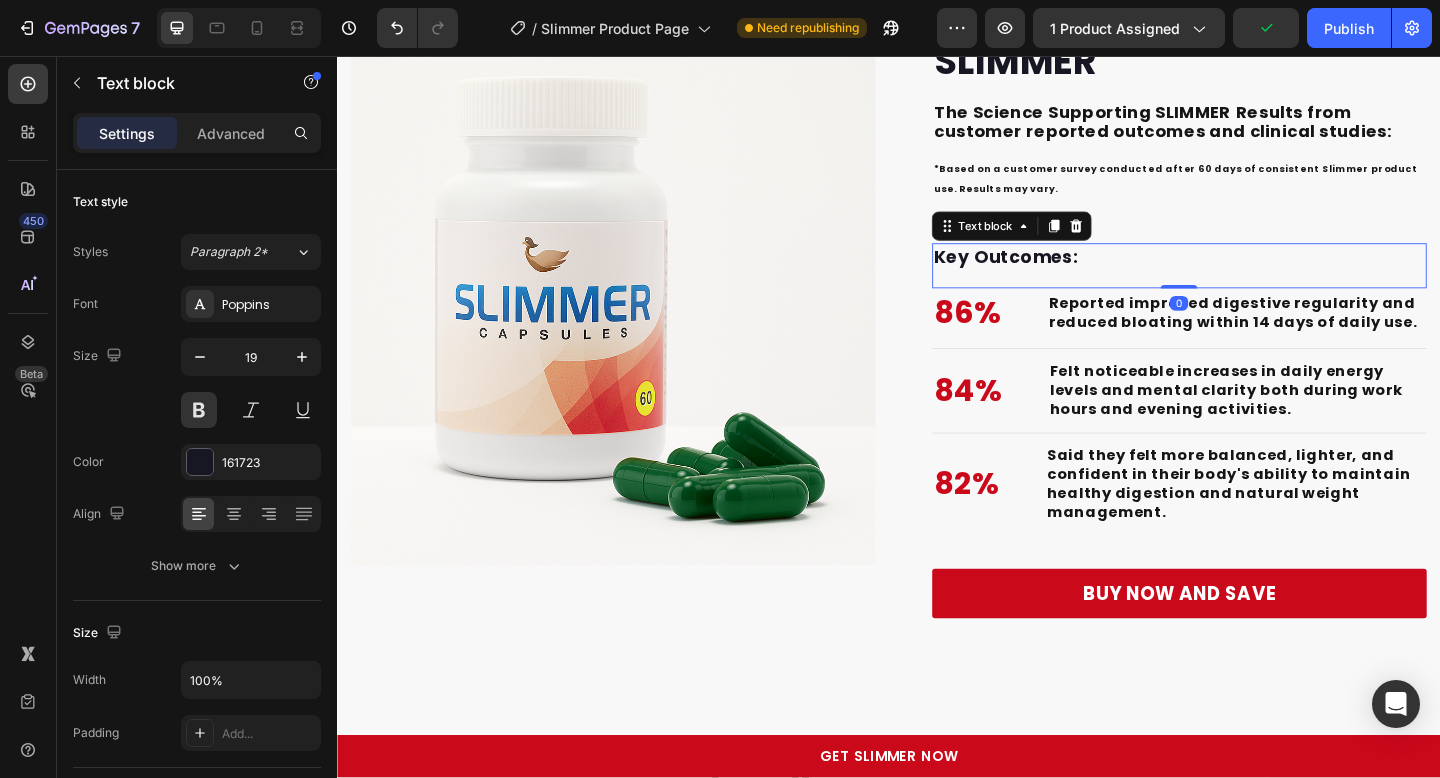 click on "Key Outcomes:" at bounding box center [1253, 276] 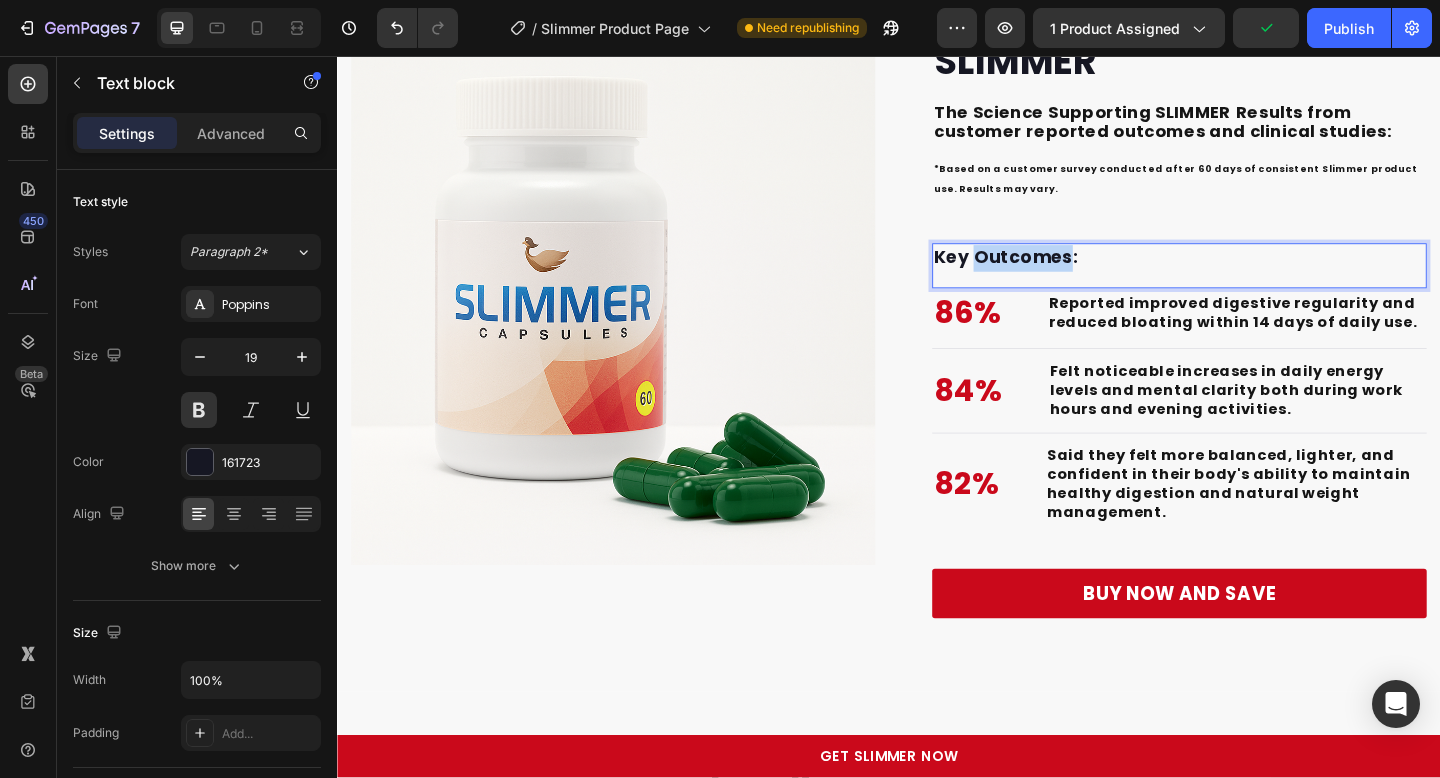 click on "Key Outcomes:" at bounding box center [1253, 276] 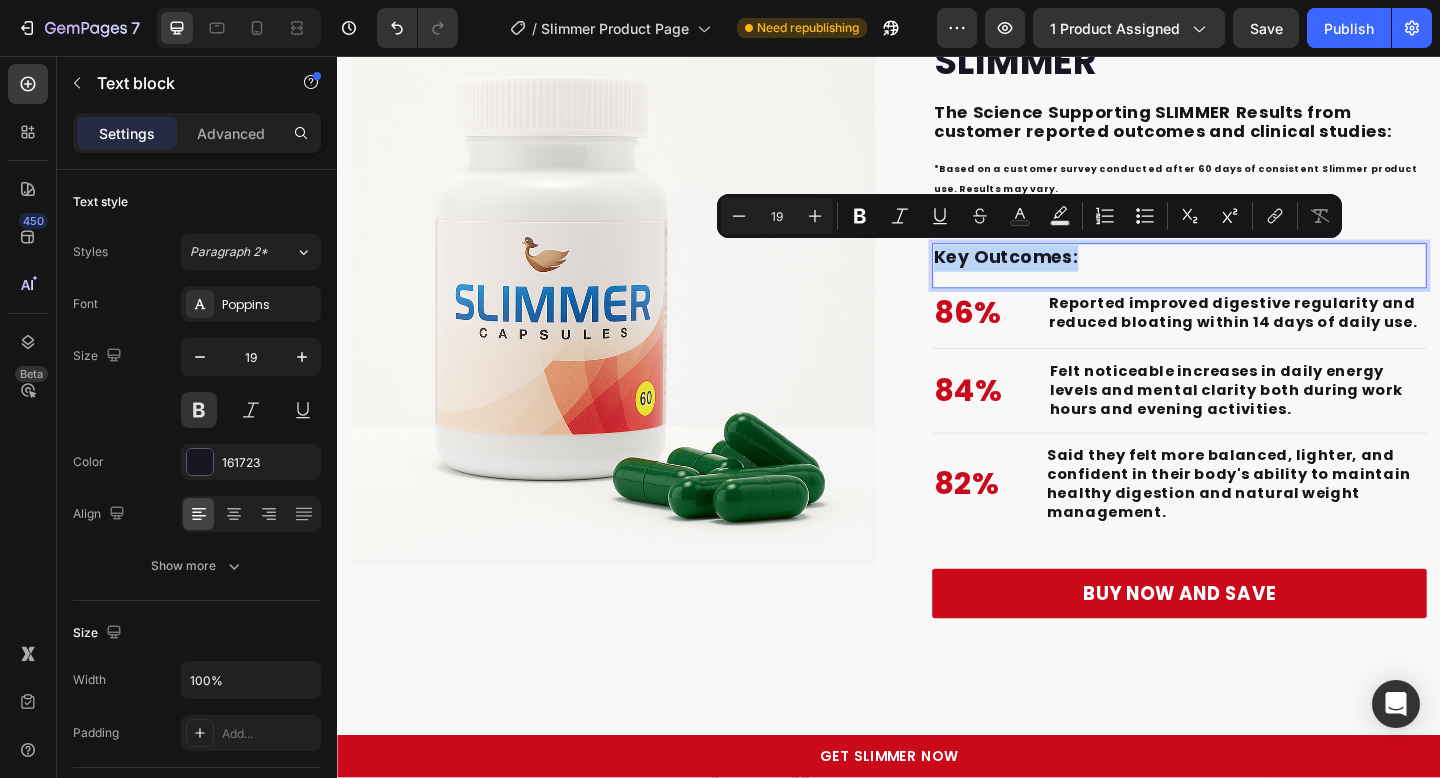 click on "Key Outcomes:" at bounding box center [1253, 276] 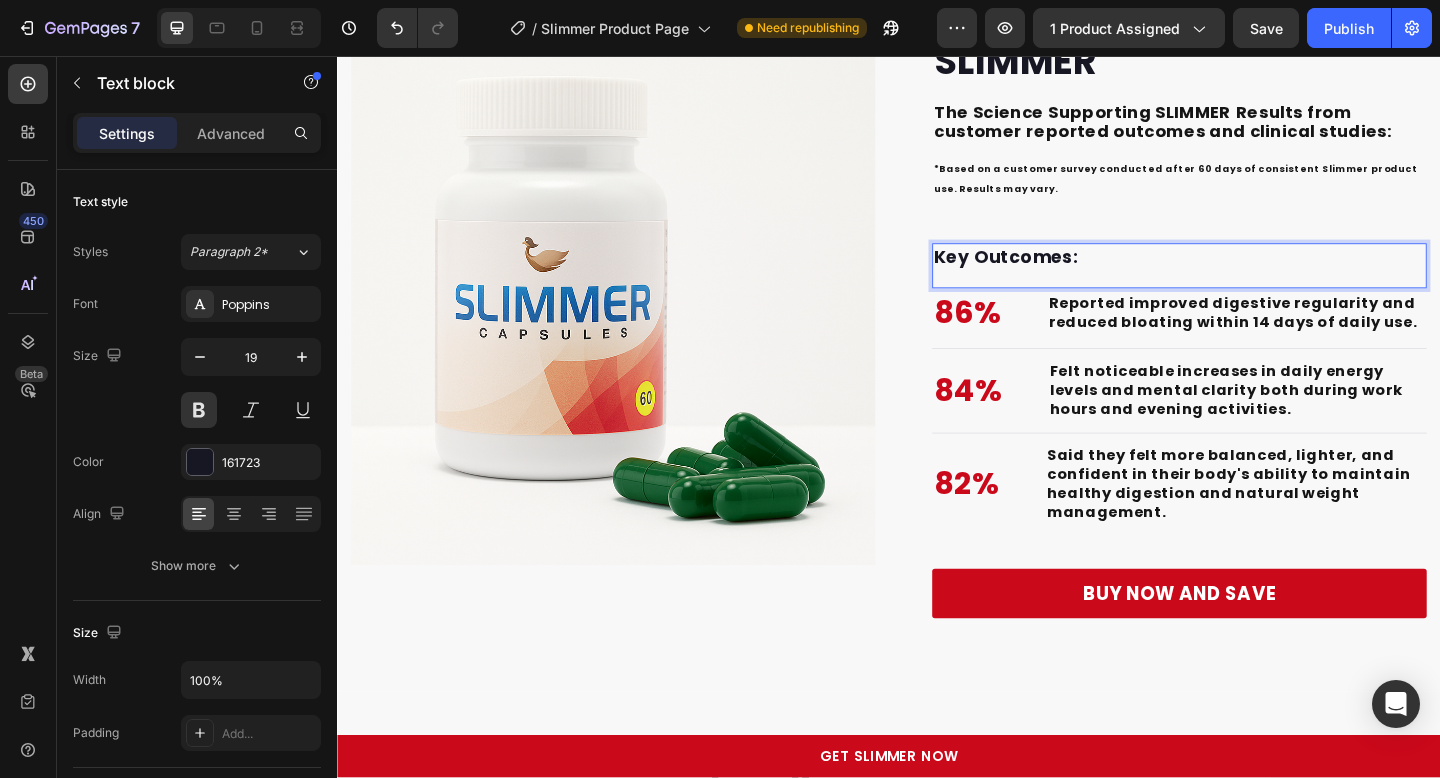 click on "Key Outcomes:" at bounding box center (1253, 276) 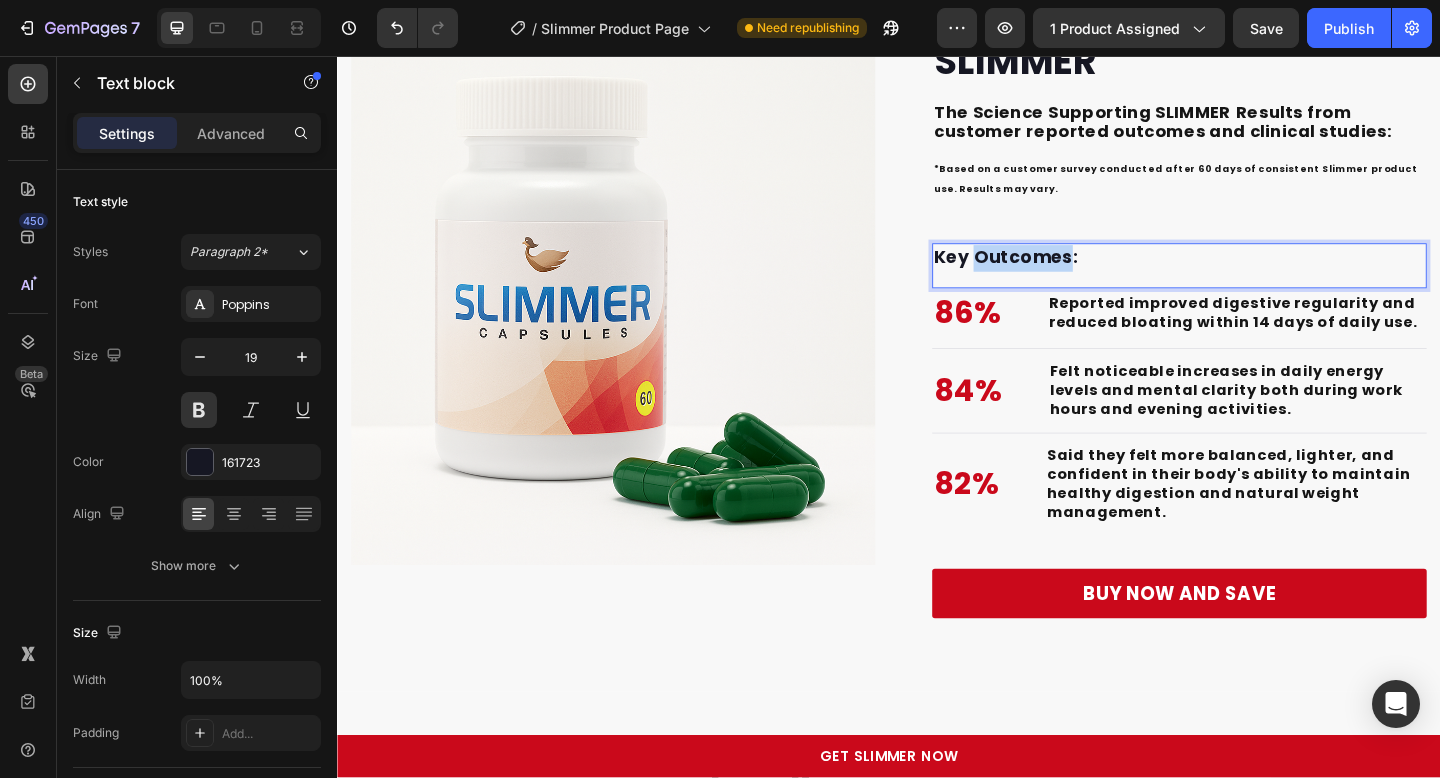 copy on "Outcomes" 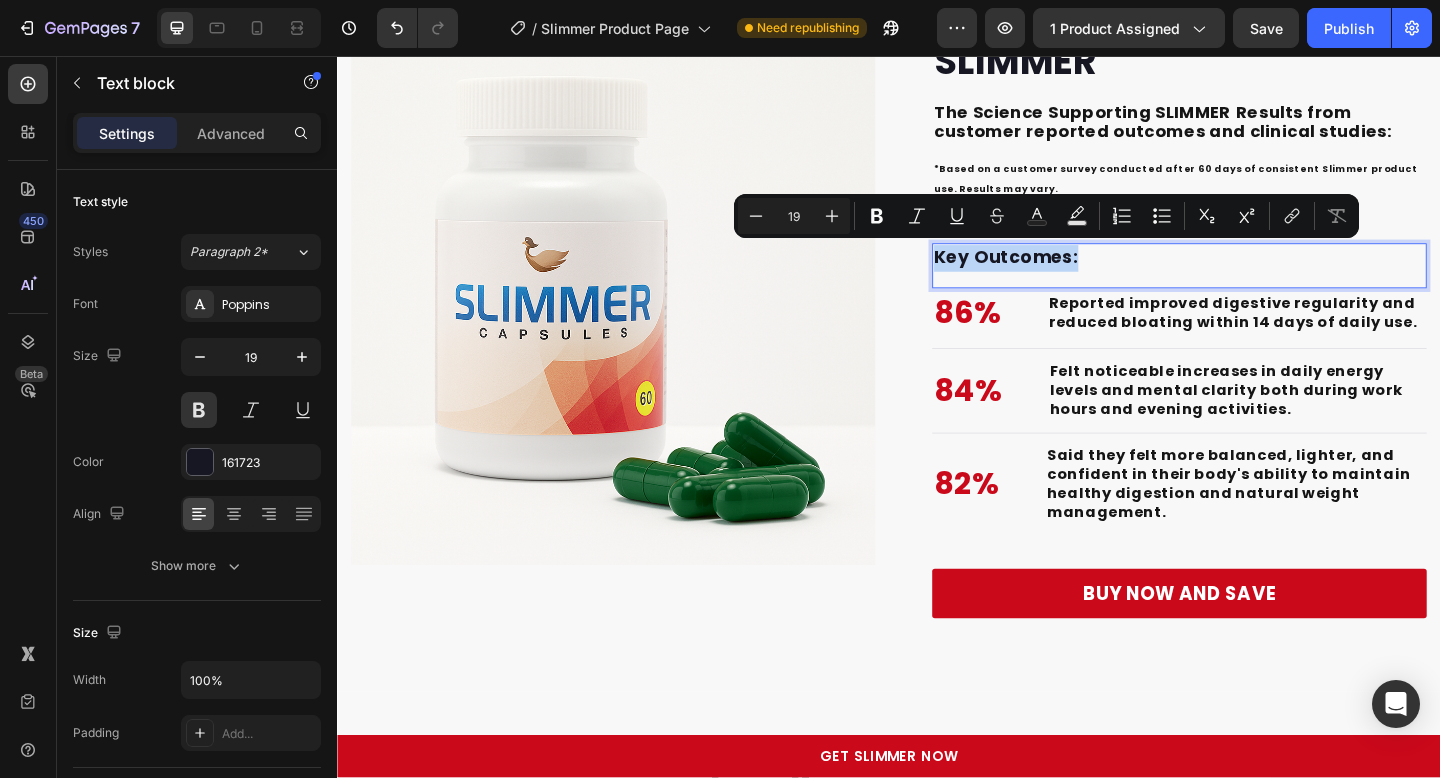 copy on "Key Outcomes:" 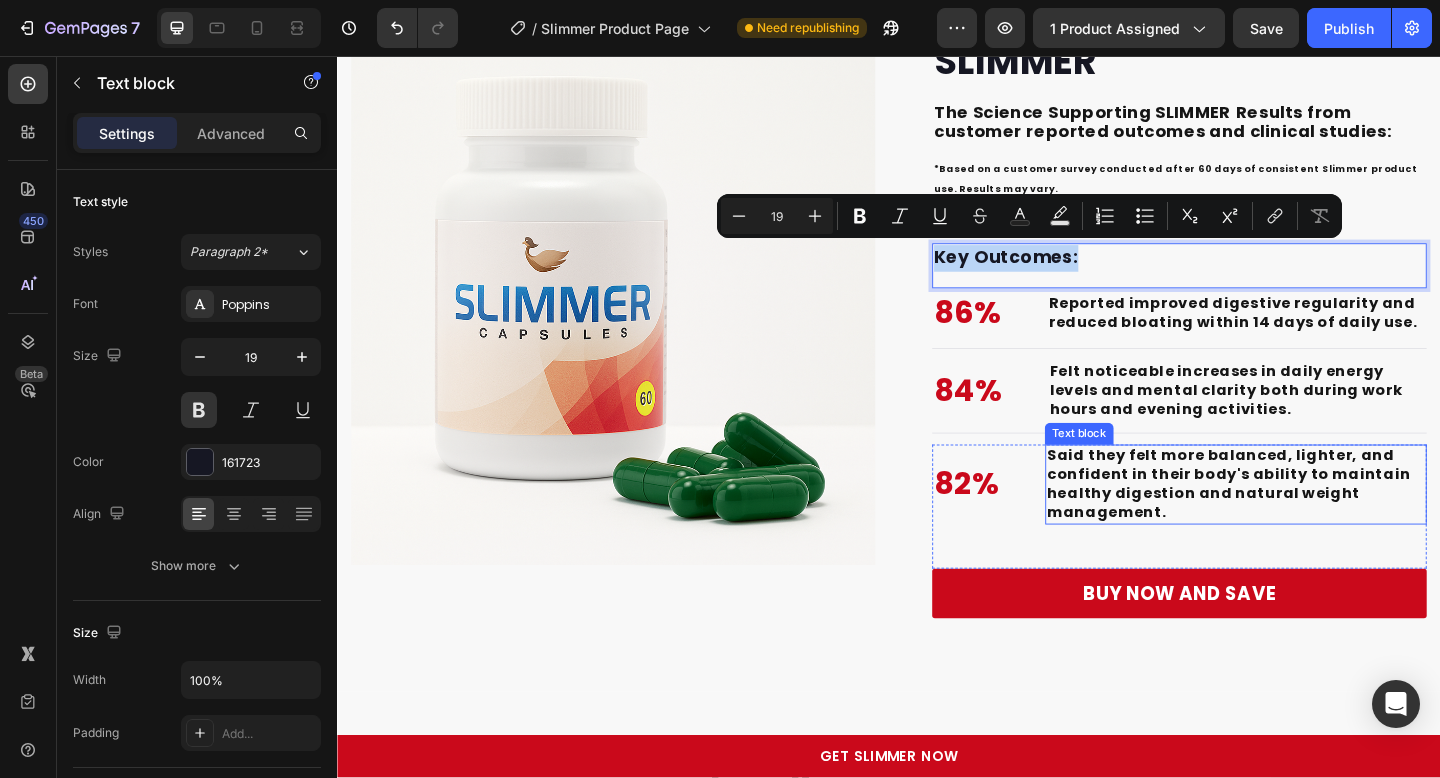 click on "Said they felt more balanced, lighter, and confident in their body's ability to maintain healthy digestion and natural weight management." at bounding box center [1314, 522] 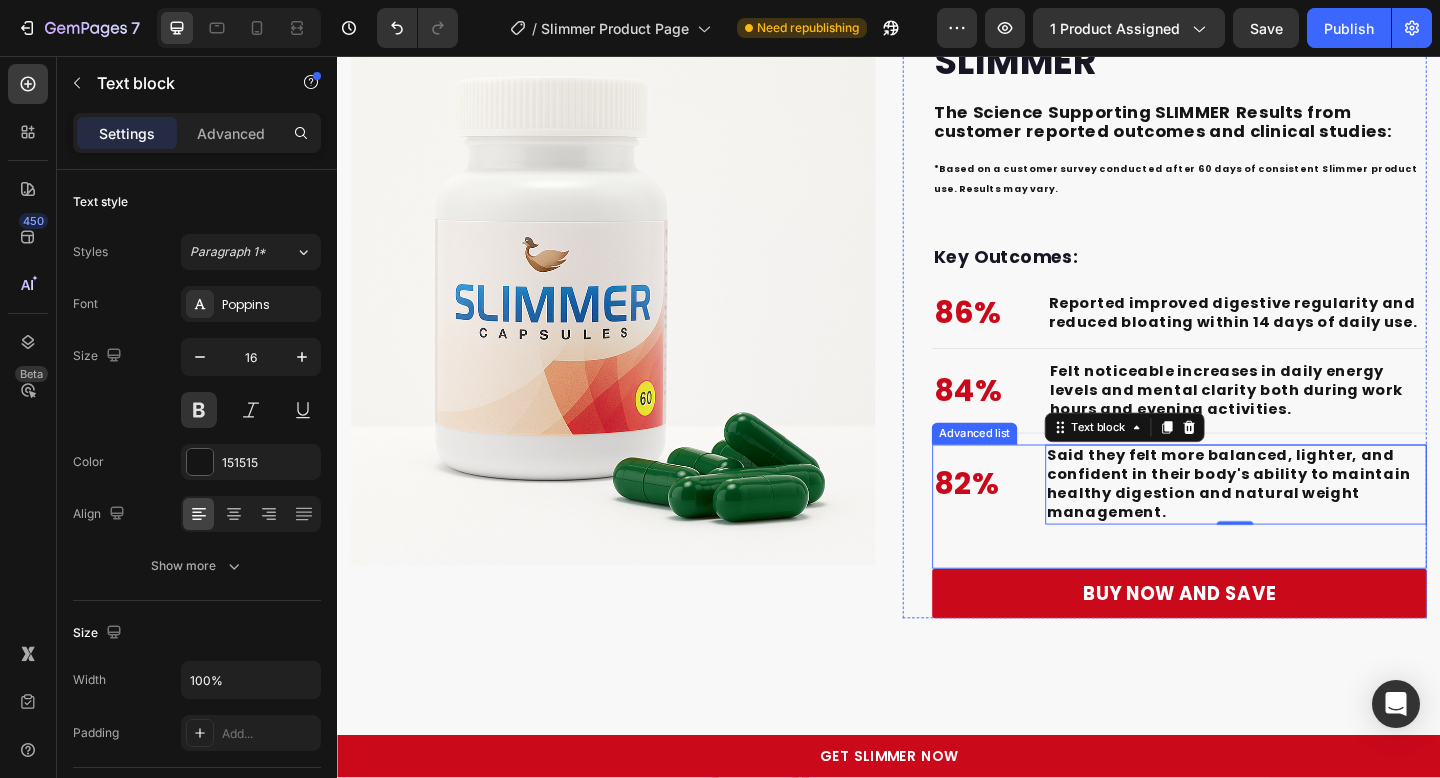 scroll, scrollTop: 6181, scrollLeft: 0, axis: vertical 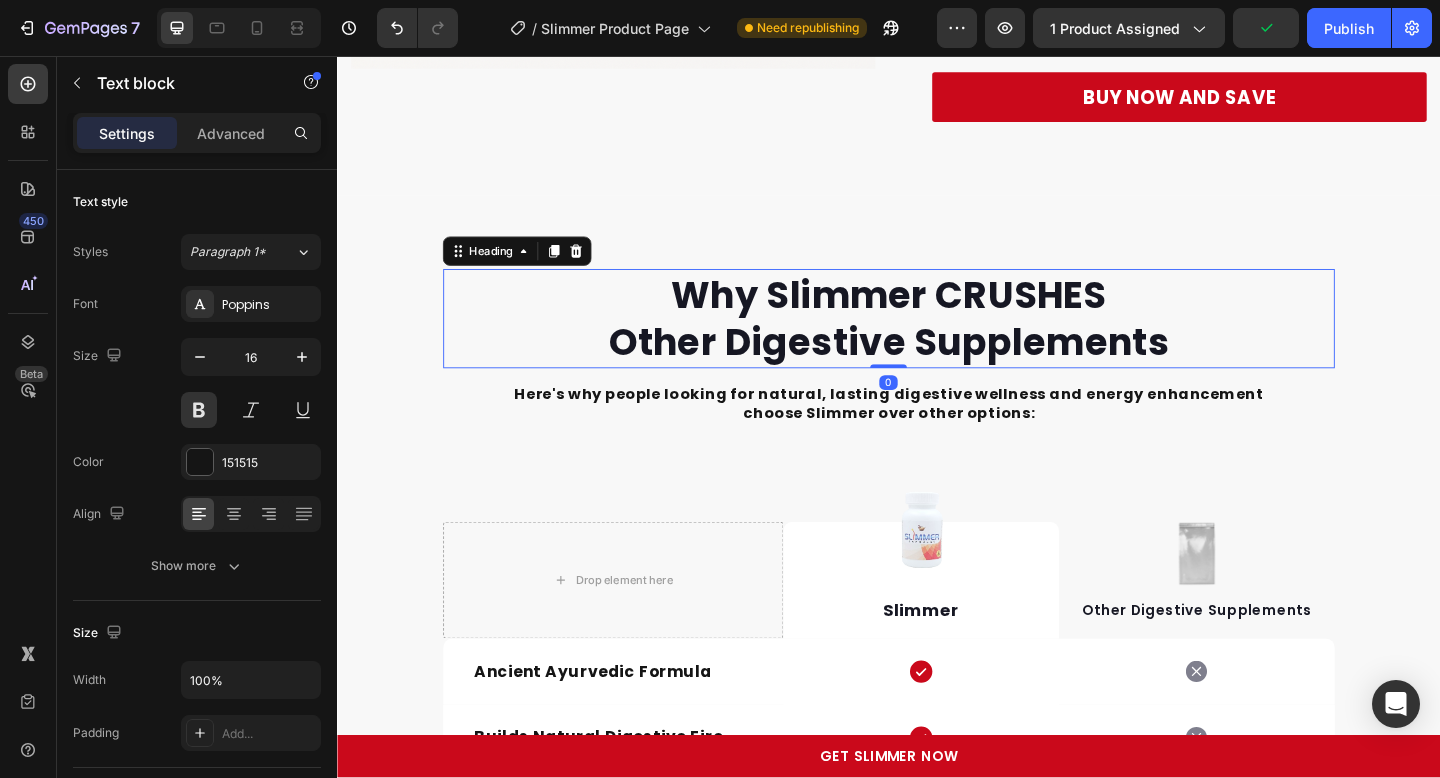 click on "Why Slimmer CRUSHES  Other Digestive Supplements" at bounding box center [937, 342] 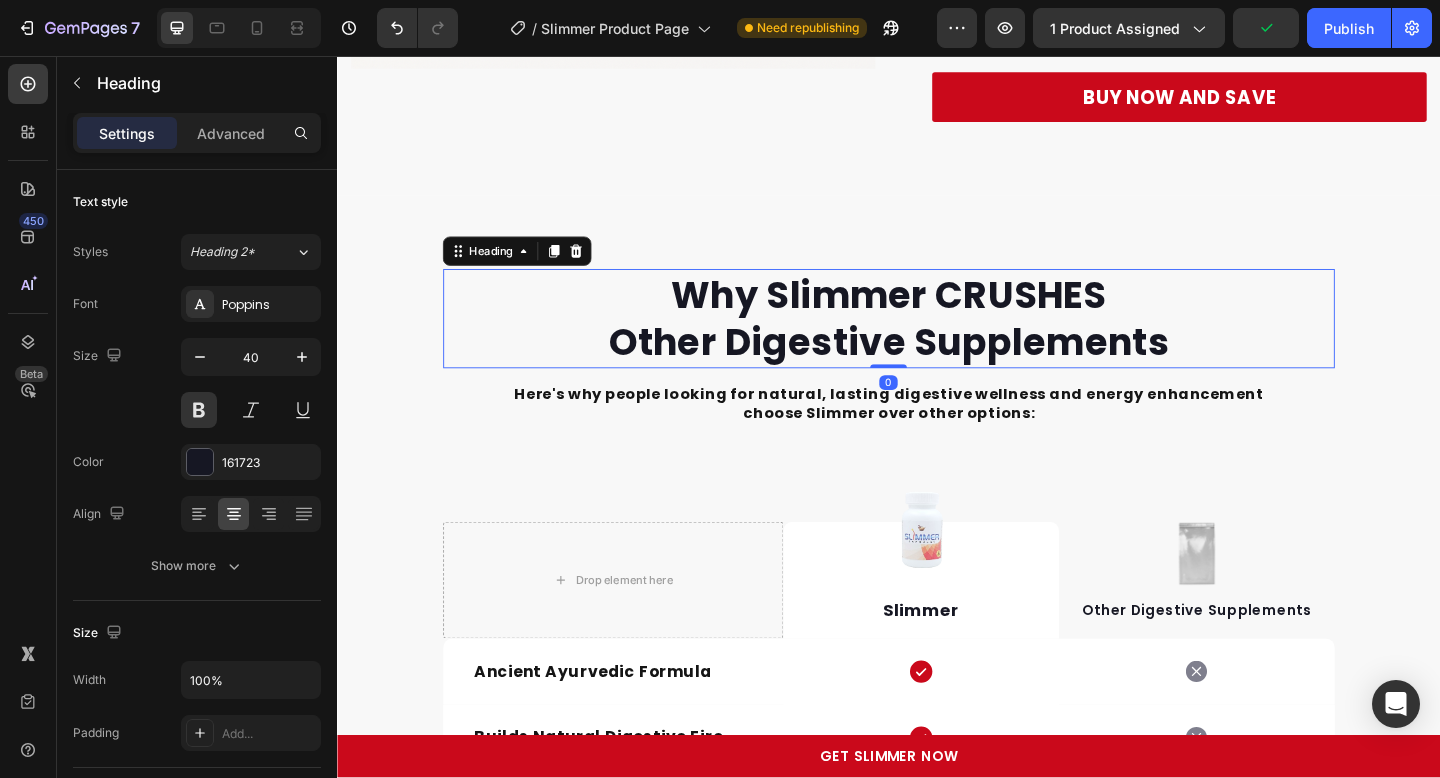 click on "Why Slimmer CRUSHES  Other Digestive Supplements" at bounding box center [937, 342] 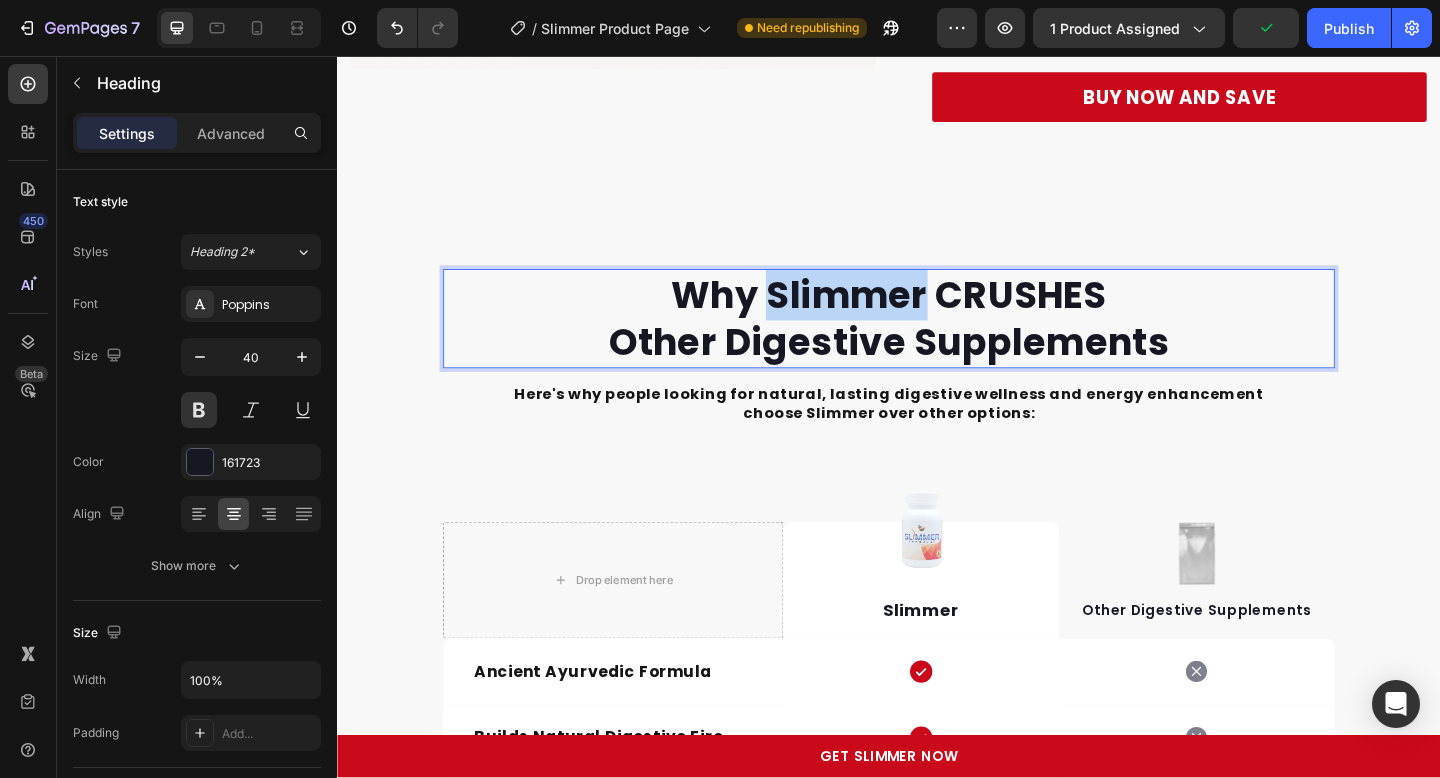 click on "Why Slimmer CRUSHES  Other Digestive Supplements" at bounding box center (937, 342) 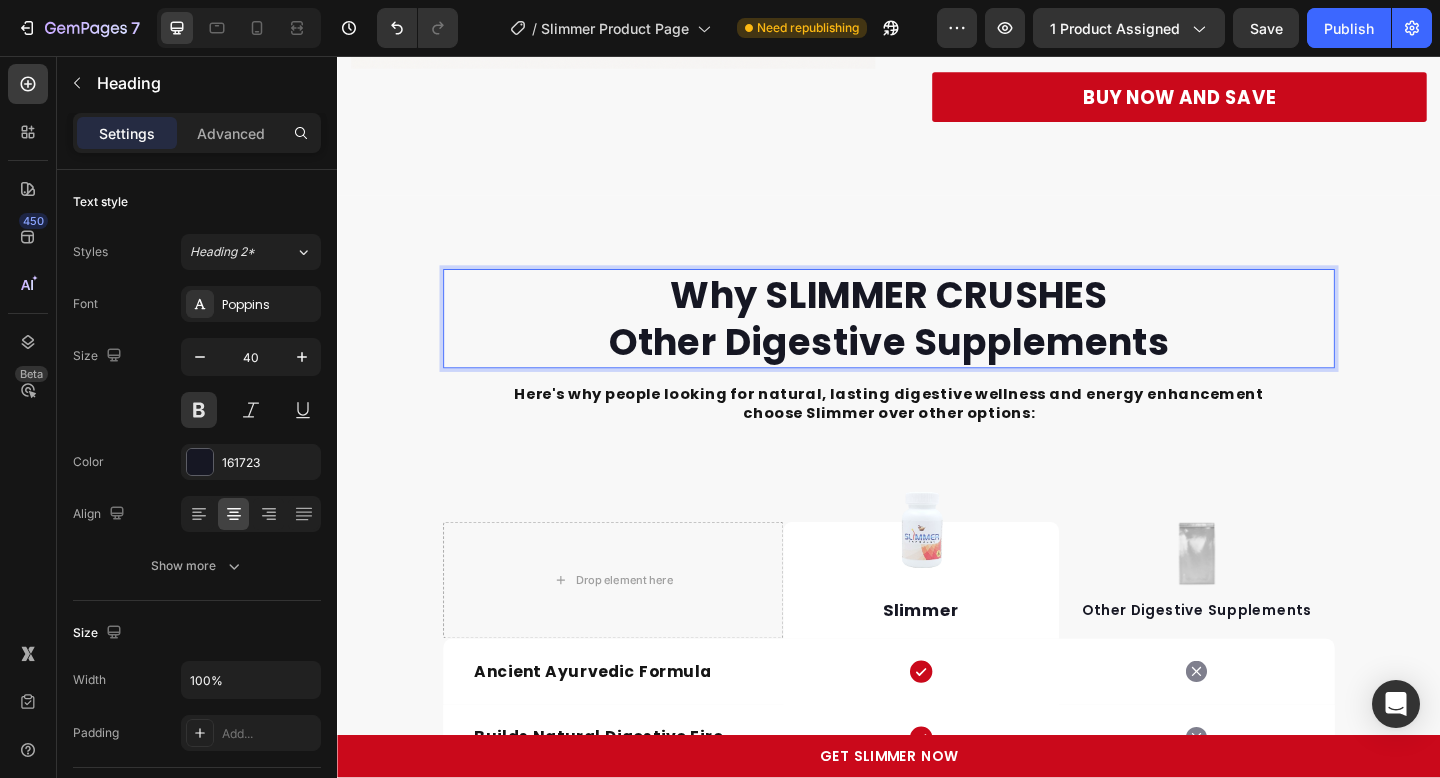 click on "Why SLIMMER CRUSHES  Other Digestive Supplements" at bounding box center (937, 342) 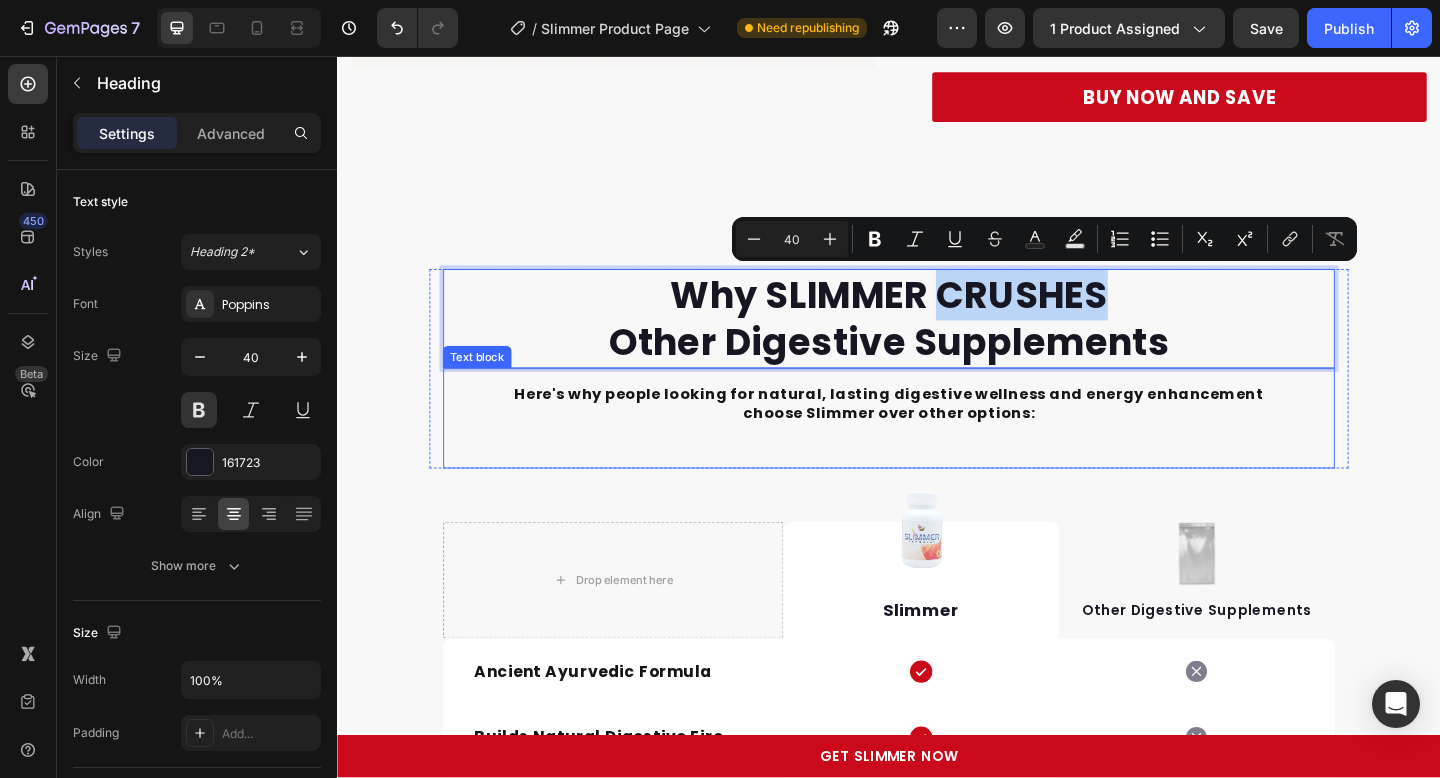 scroll, scrollTop: 6503, scrollLeft: 0, axis: vertical 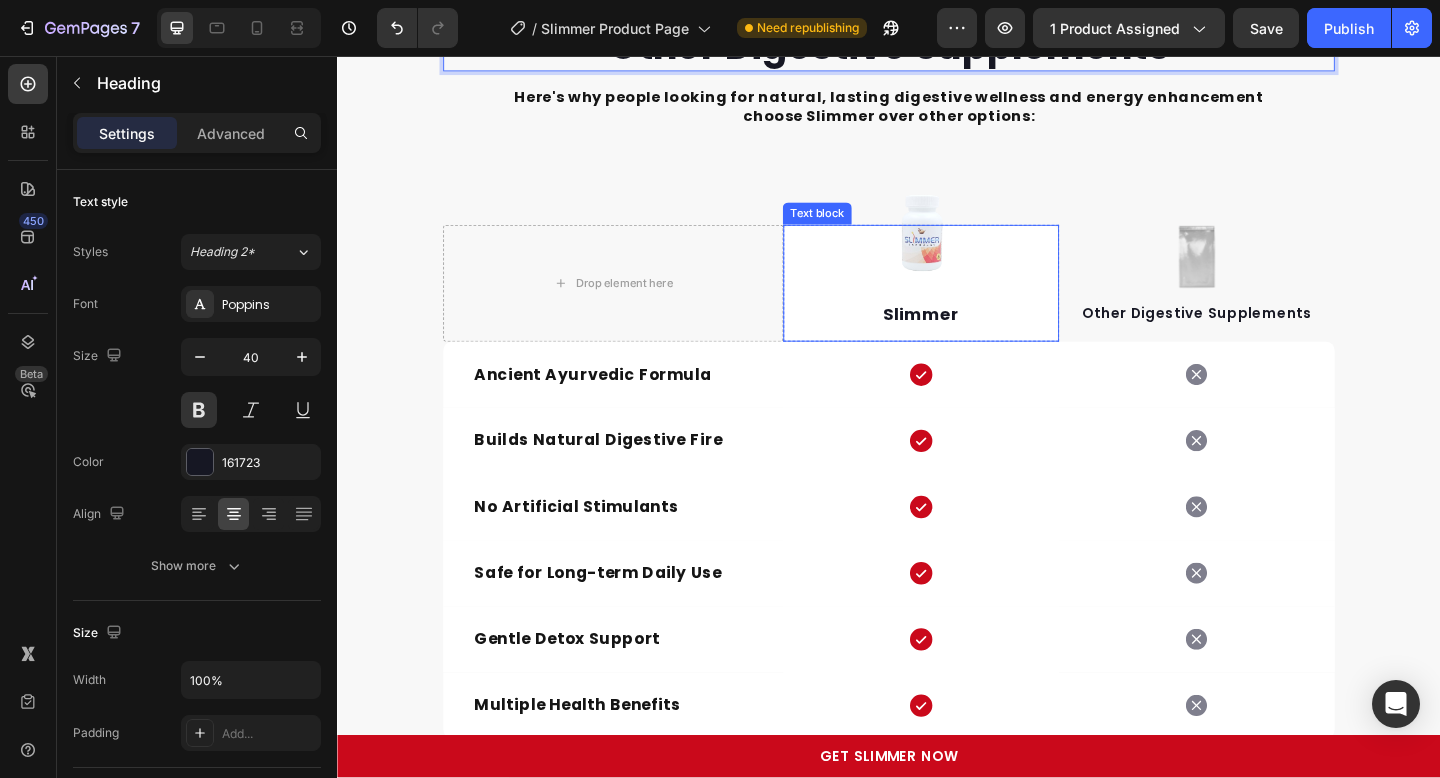 click on "Slimmer" at bounding box center (972, 336) 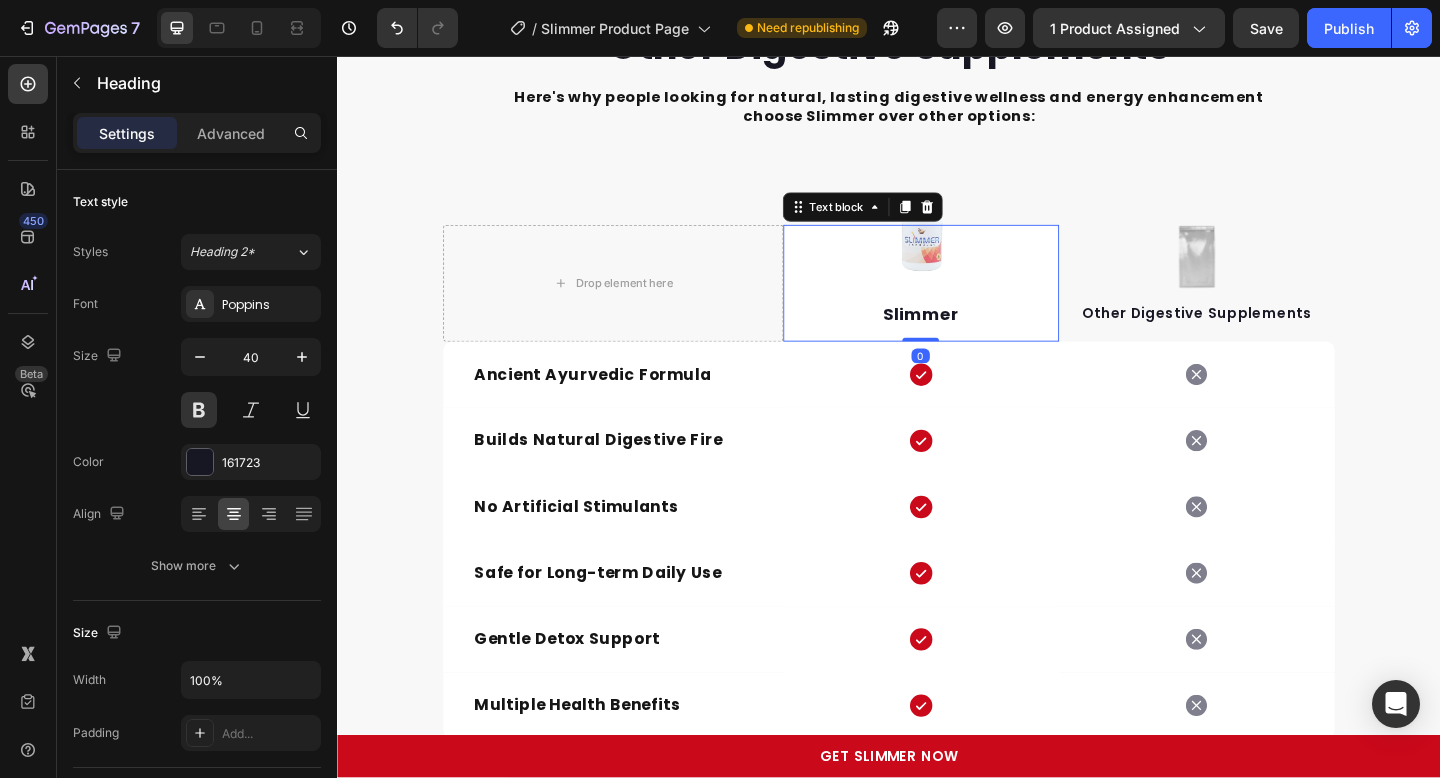 click on "Slimmer" at bounding box center [972, 336] 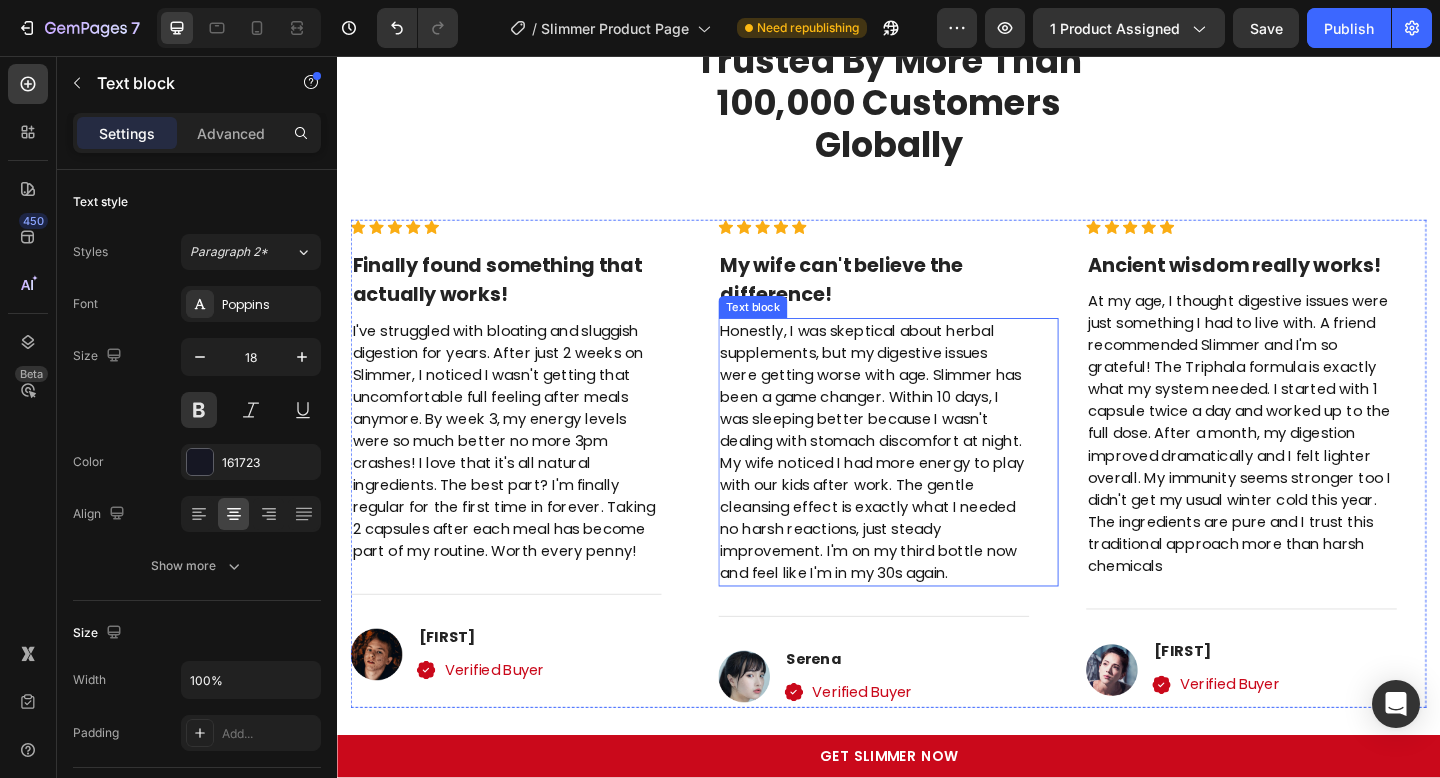 scroll, scrollTop: 7667, scrollLeft: 0, axis: vertical 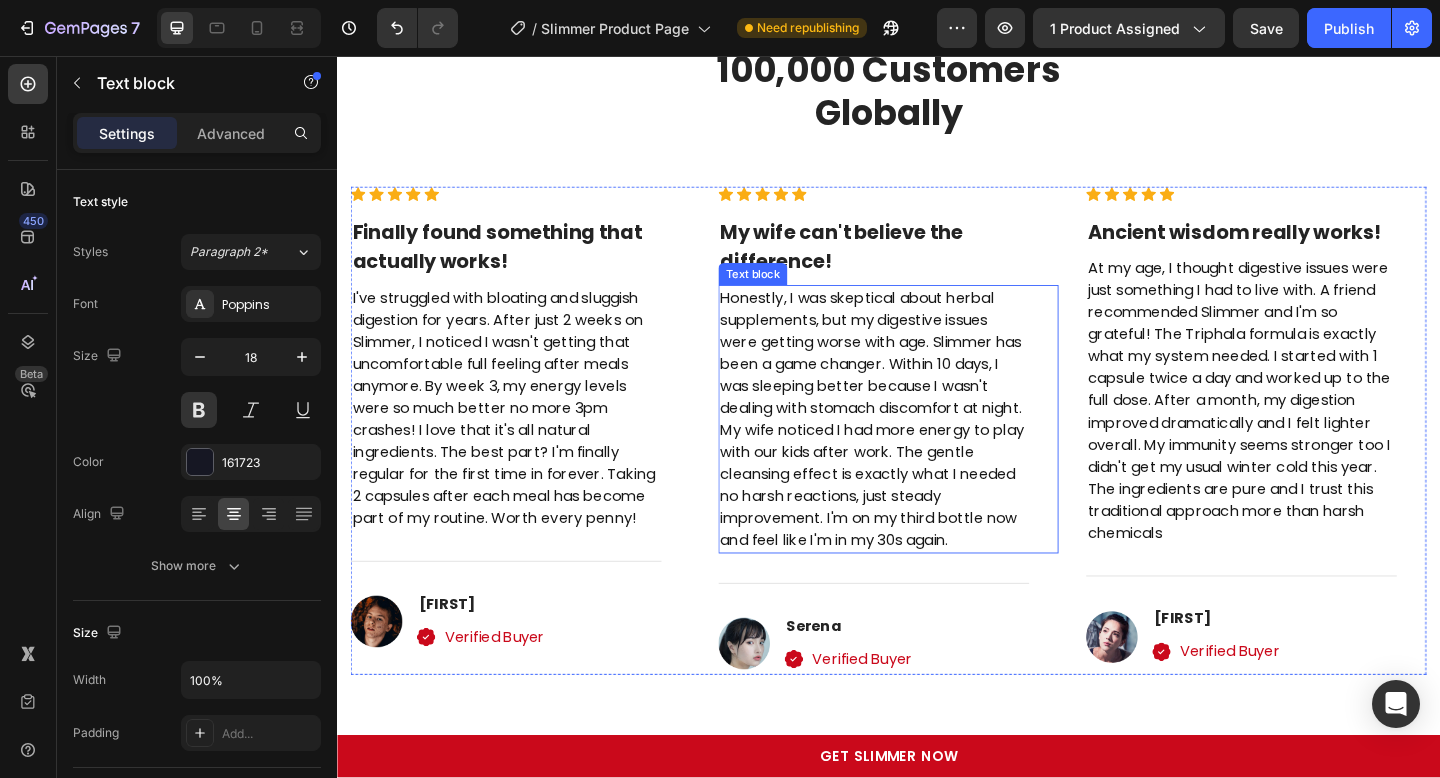 click on "Honestly, I was skeptical about herbal supplements, but my digestive issues were getting worse with age. Slimmer has been a game changer. Within 10 days, I was sleeping better because I wasn't dealing with stomach discomfort at night. My wife noticed I had more energy to play with our kids after work. The gentle cleansing effect is exactly what I needed no harsh reactions, just steady improvement. I'm on my third bottle now and feel like I'm in my 30s again." at bounding box center [921, 452] 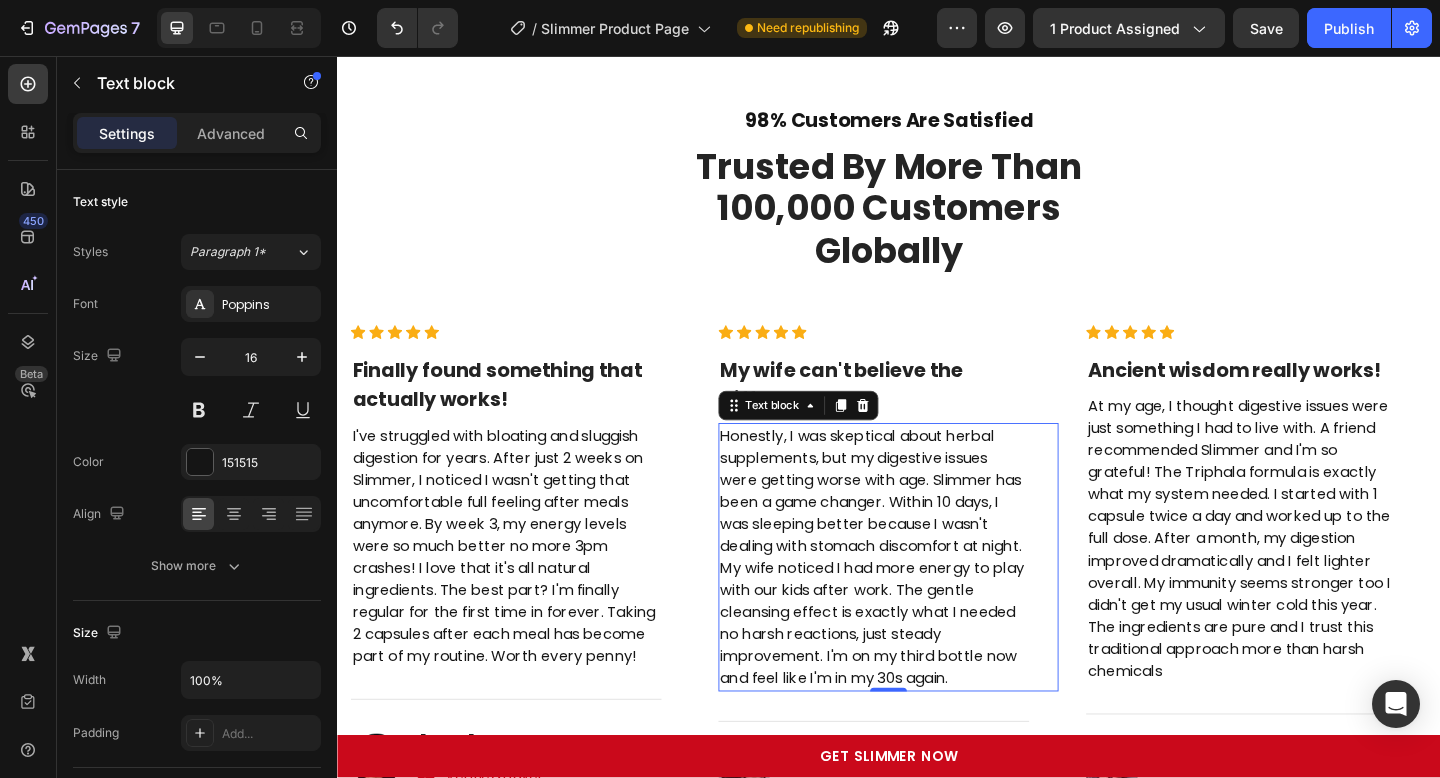 scroll, scrollTop: 7429, scrollLeft: 0, axis: vertical 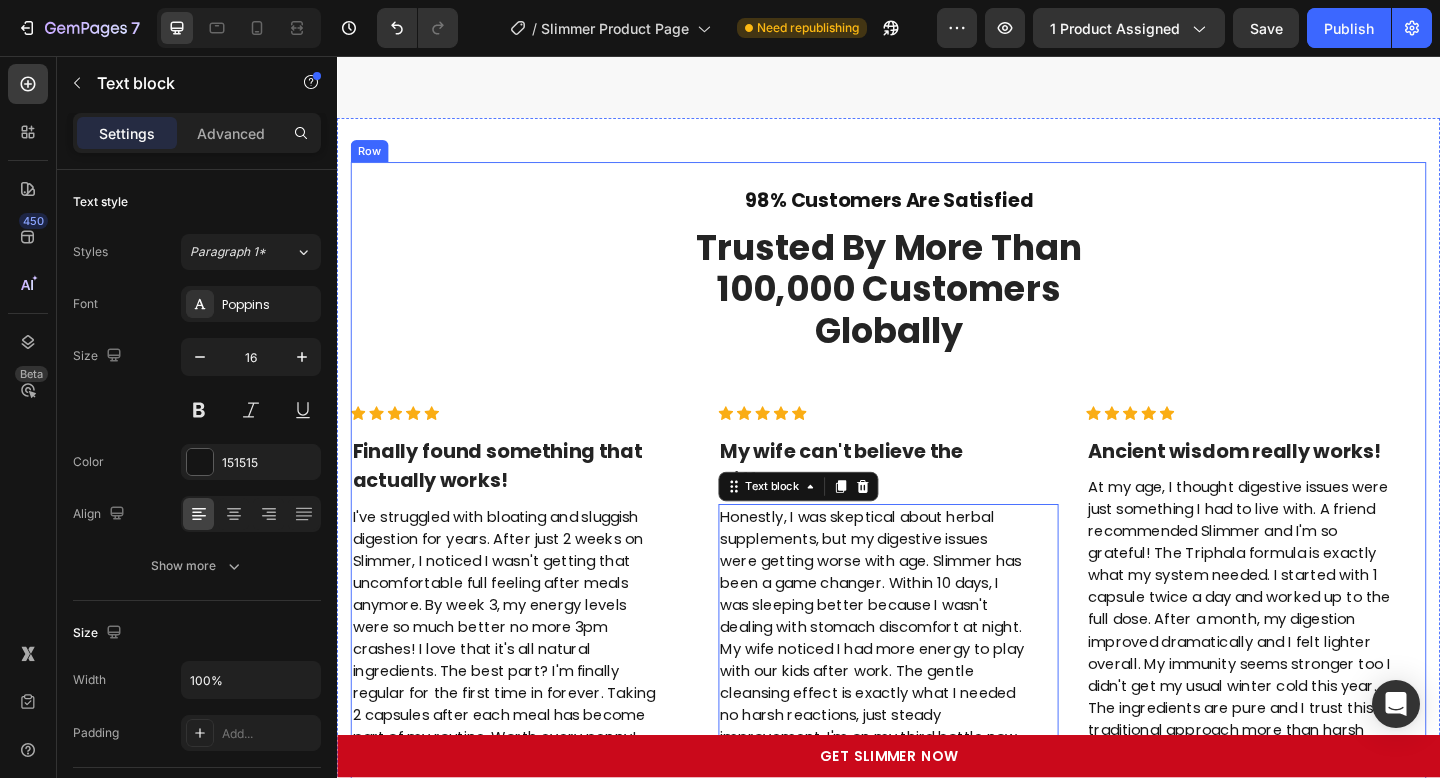 click on "98% Customers Are Satisfied Text block Trusted By More Than 100,000 Customers Globally Heading Row Icon Icon Icon Icon Icon Icon List Hoz Finally found something that actually works! Heading I've struggled with bloating and sluggish digestion for years. After just 2 weeks on Slimmer, I noticed I wasn't getting that uncomfortable full feeling after meals anymore. By week 3, my energy levels were so much better no more 3pm crashes! I love that it's all natural ingredients. The best part? I'm finally regular for the first time in forever. Taking 2 capsules after each meal has become part of my routine. Worth every penny! Text block Title Line Image [FIRST] [LAST] Heading Icon Verified Buyer Text block Icon List Row Icon Icon Icon Icon Icon Icon List Hoz My wife can't believe the difference! Heading Text block 0 Title Line Icon" at bounding box center [937, 581] 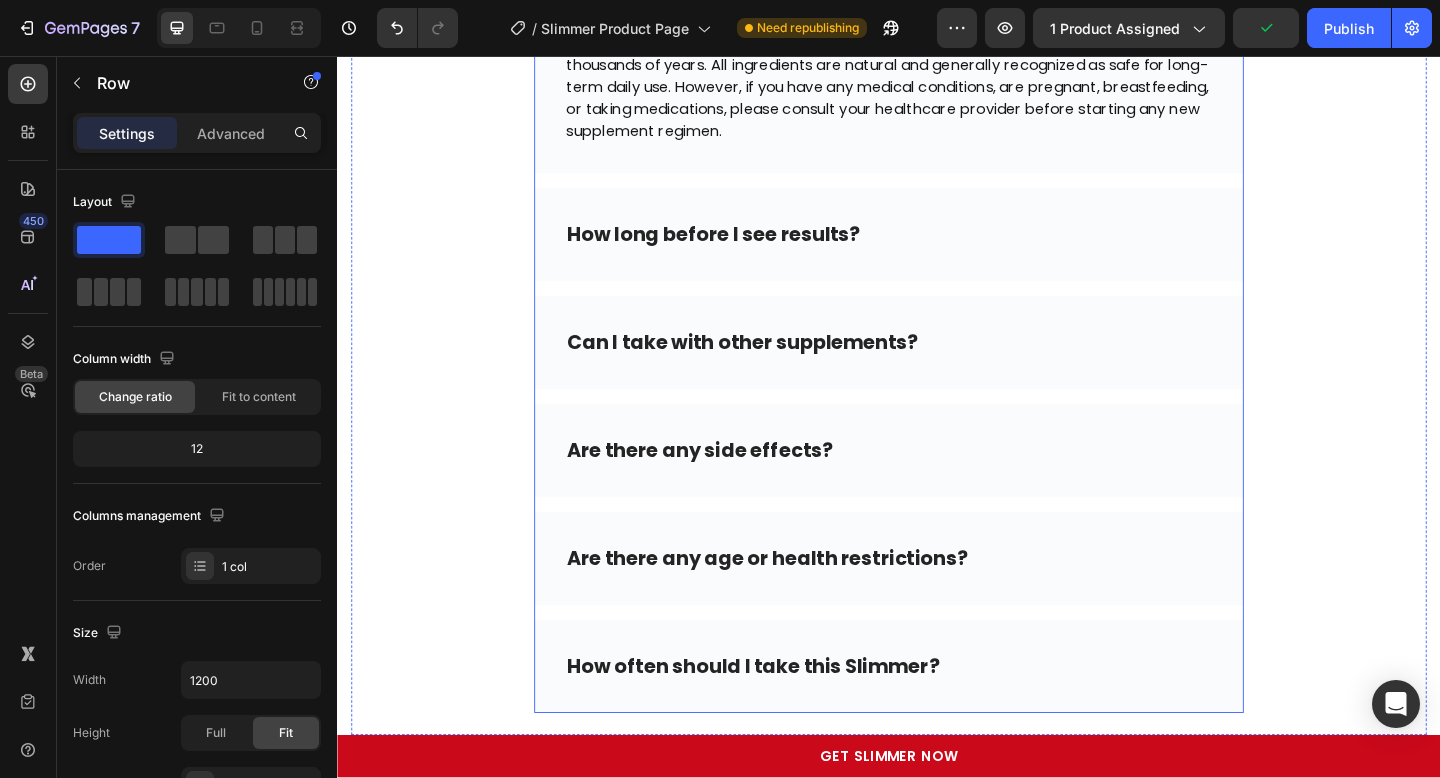 scroll, scrollTop: 8744, scrollLeft: 0, axis: vertical 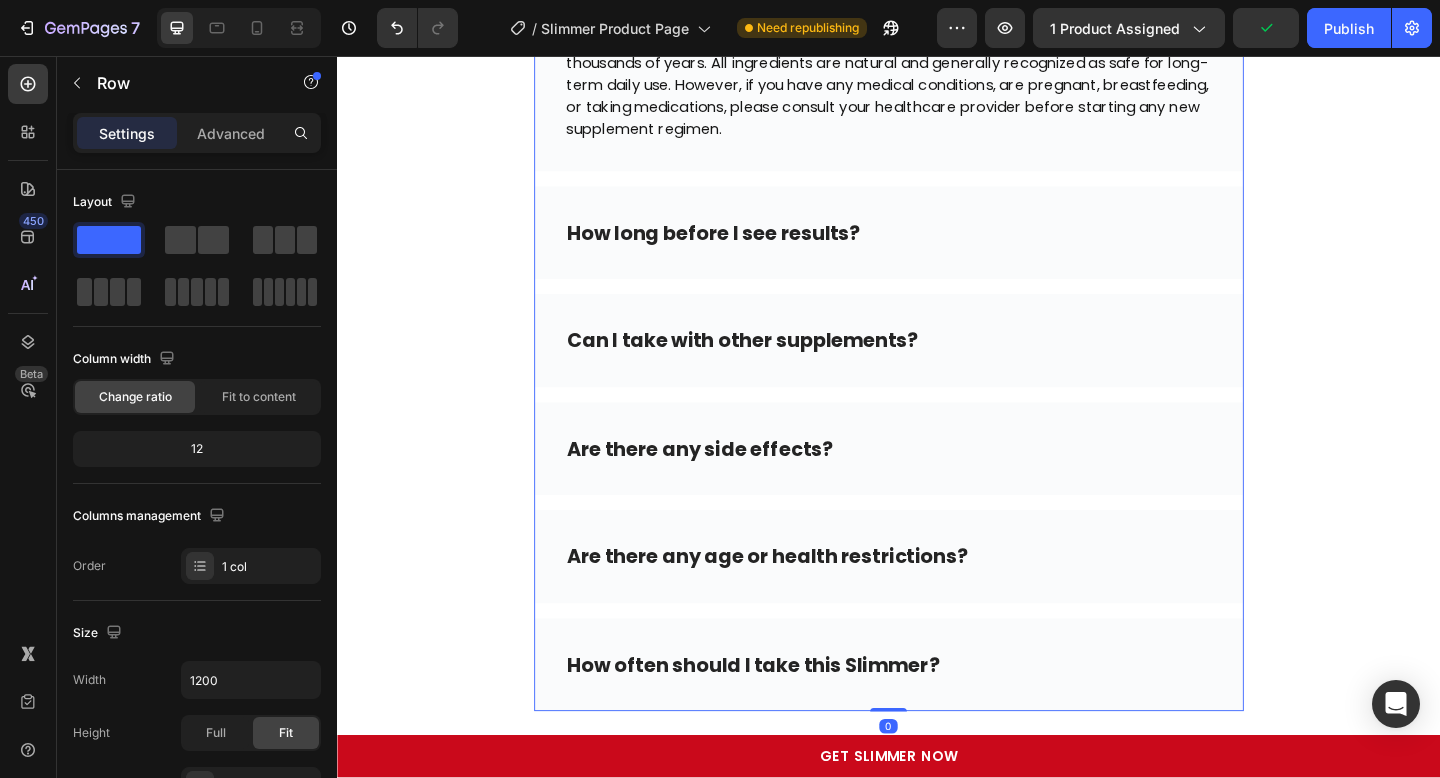click on "How often should I take this Slimmer?" at bounding box center [789, 719] 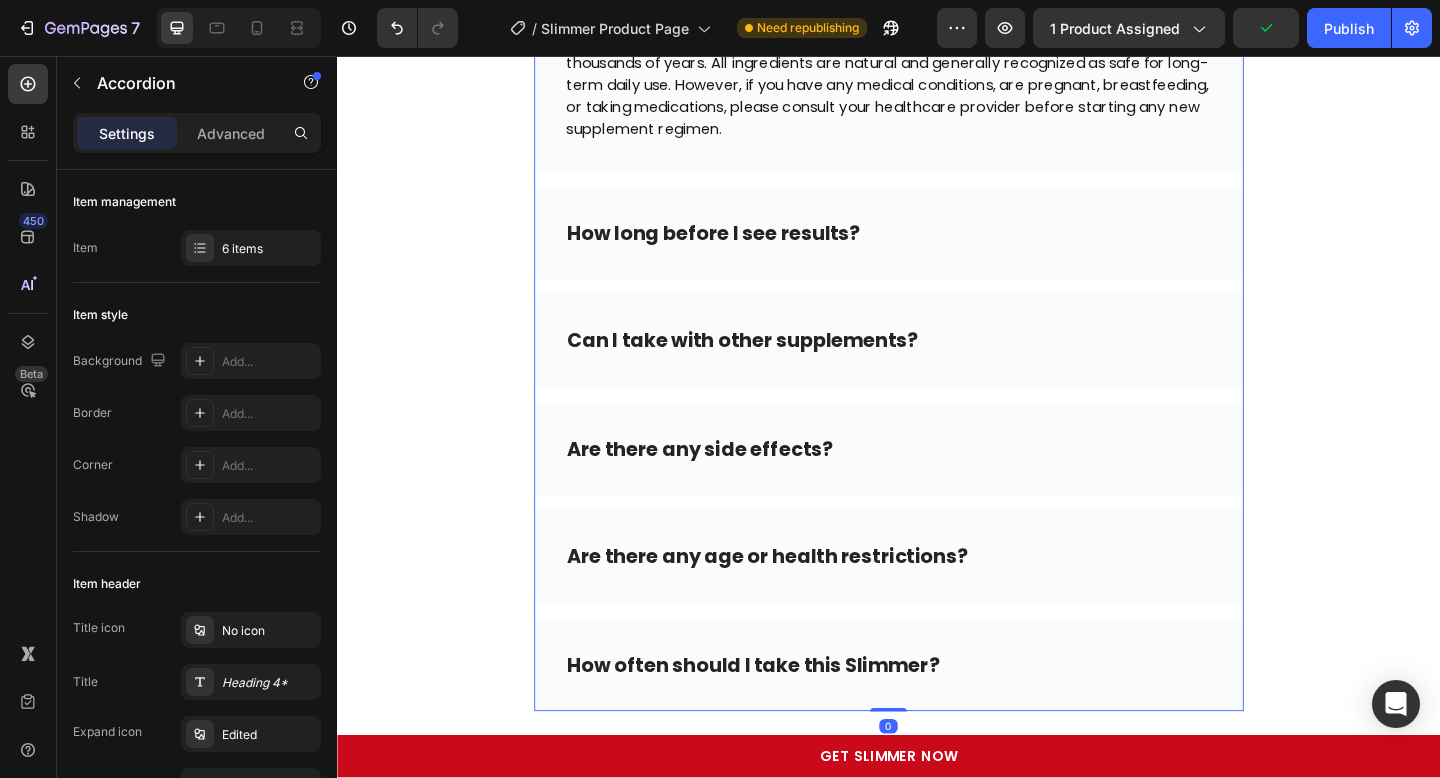 click on "How often should I take this Slimmer?" at bounding box center [789, 719] 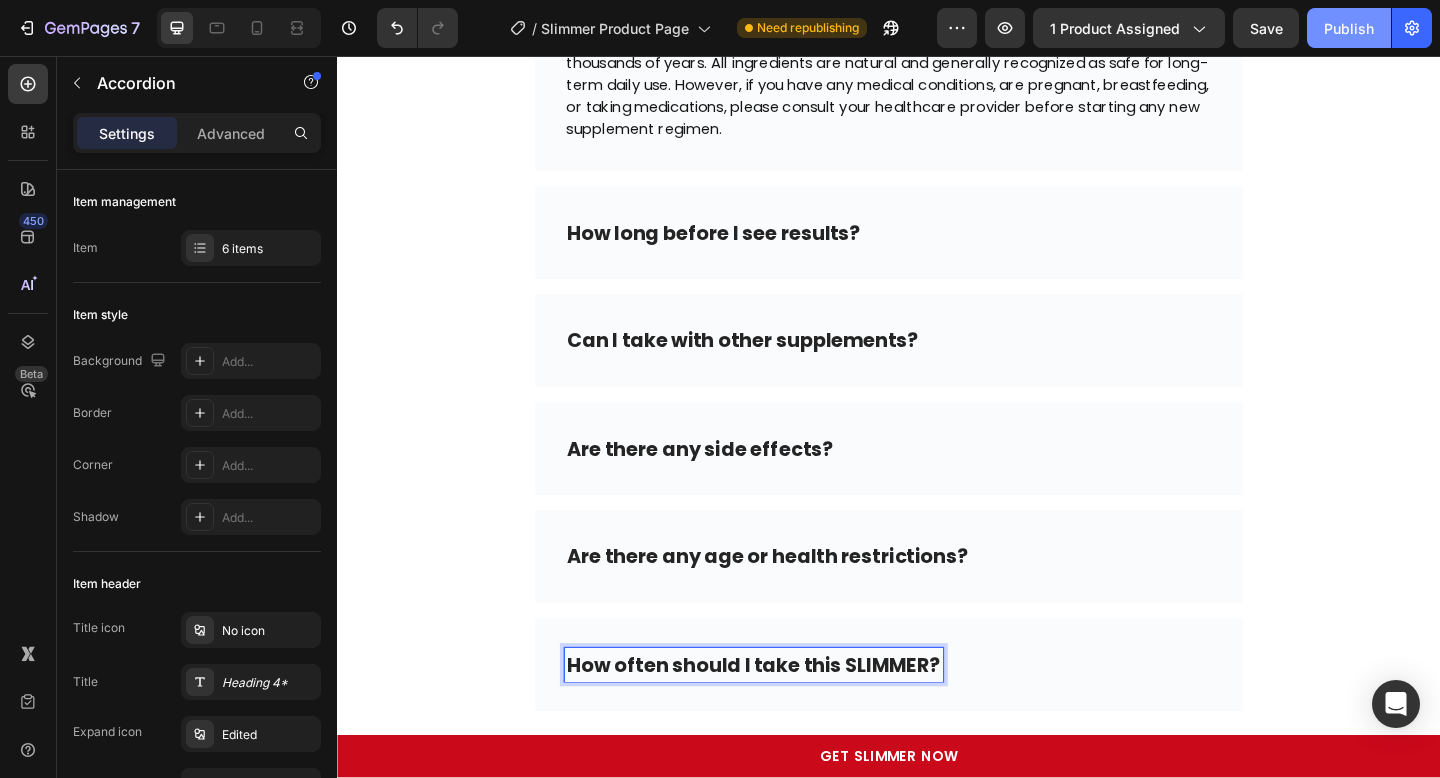 click on "Publish" at bounding box center (1349, 28) 